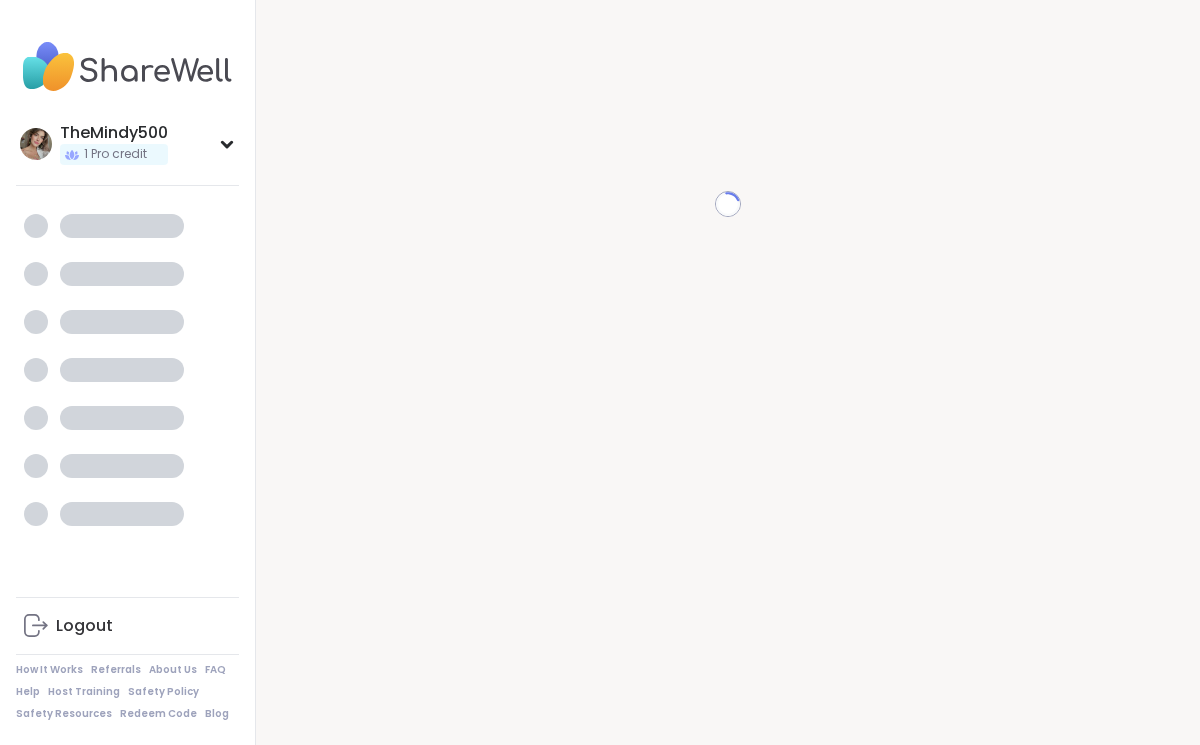 scroll, scrollTop: 0, scrollLeft: 0, axis: both 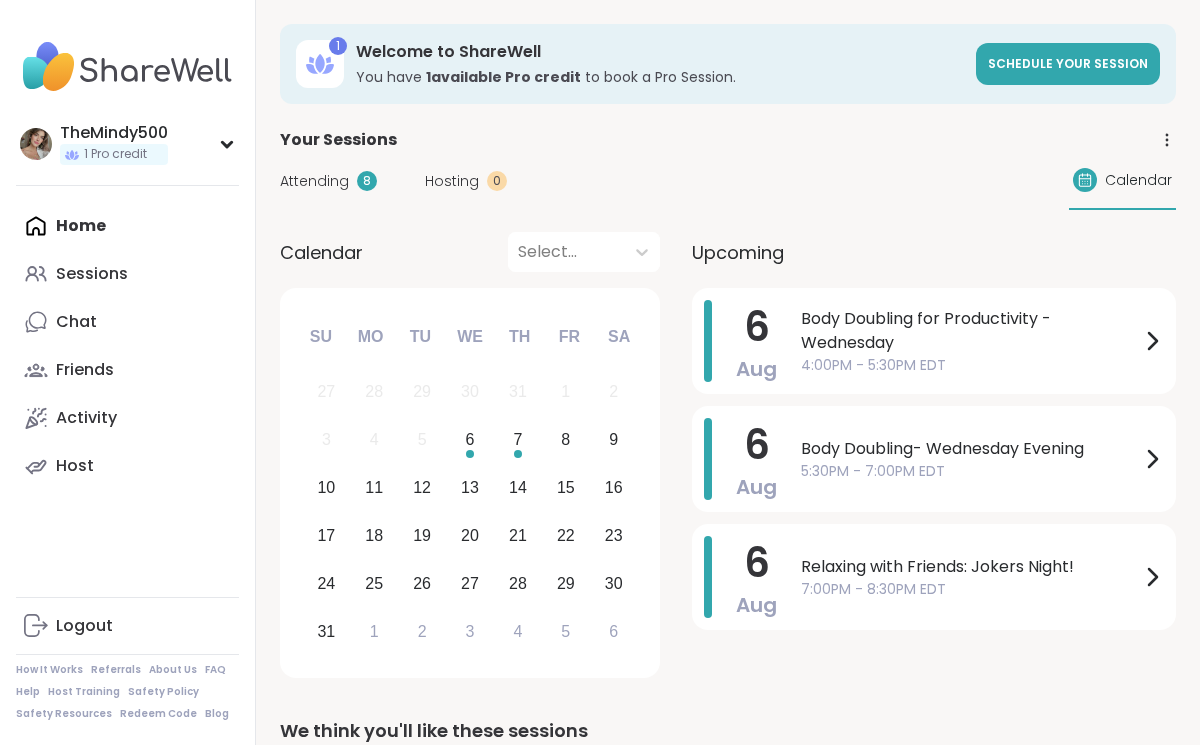 click on "Attending" at bounding box center [314, 181] 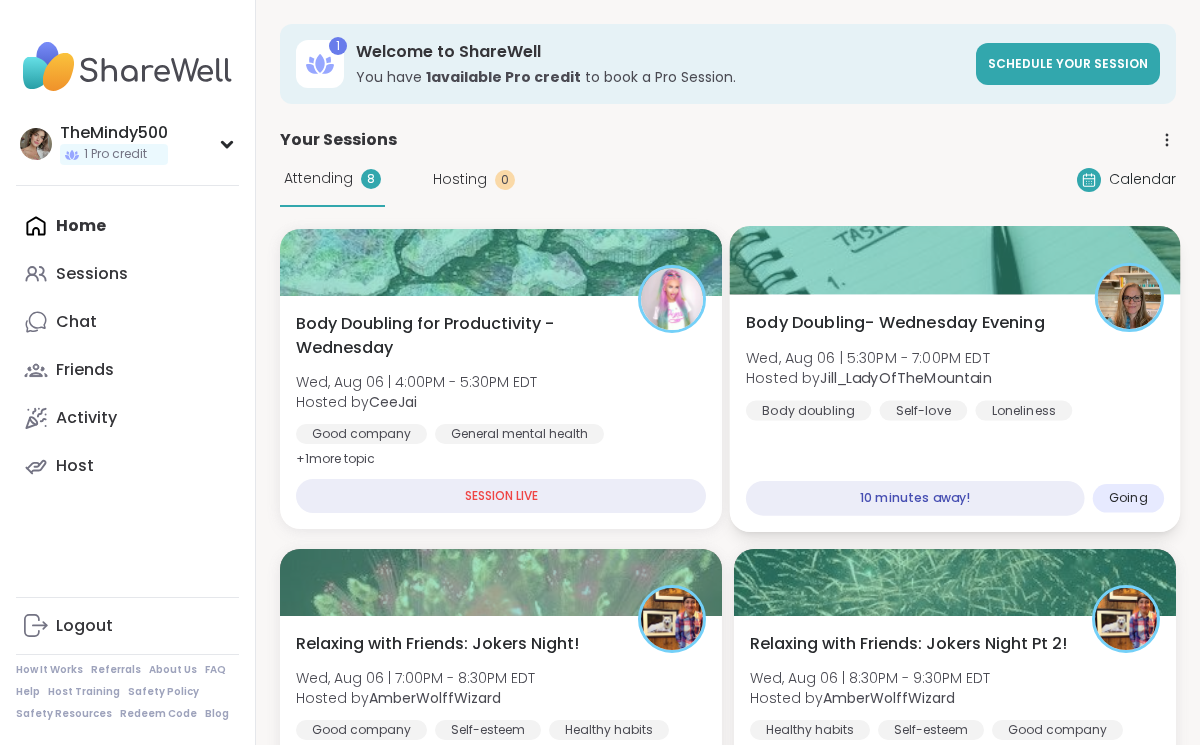 click on "Jill_LadyOfTheMountain" at bounding box center [905, 378] 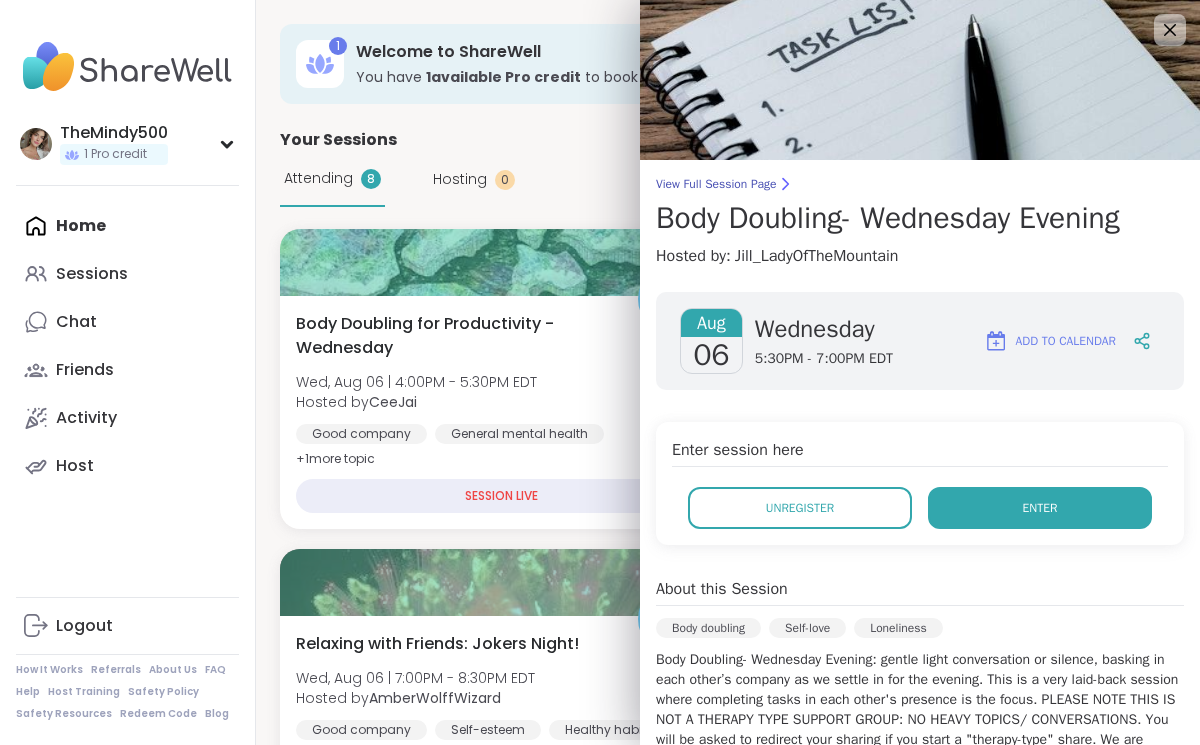 click on "Enter" at bounding box center [1040, 508] 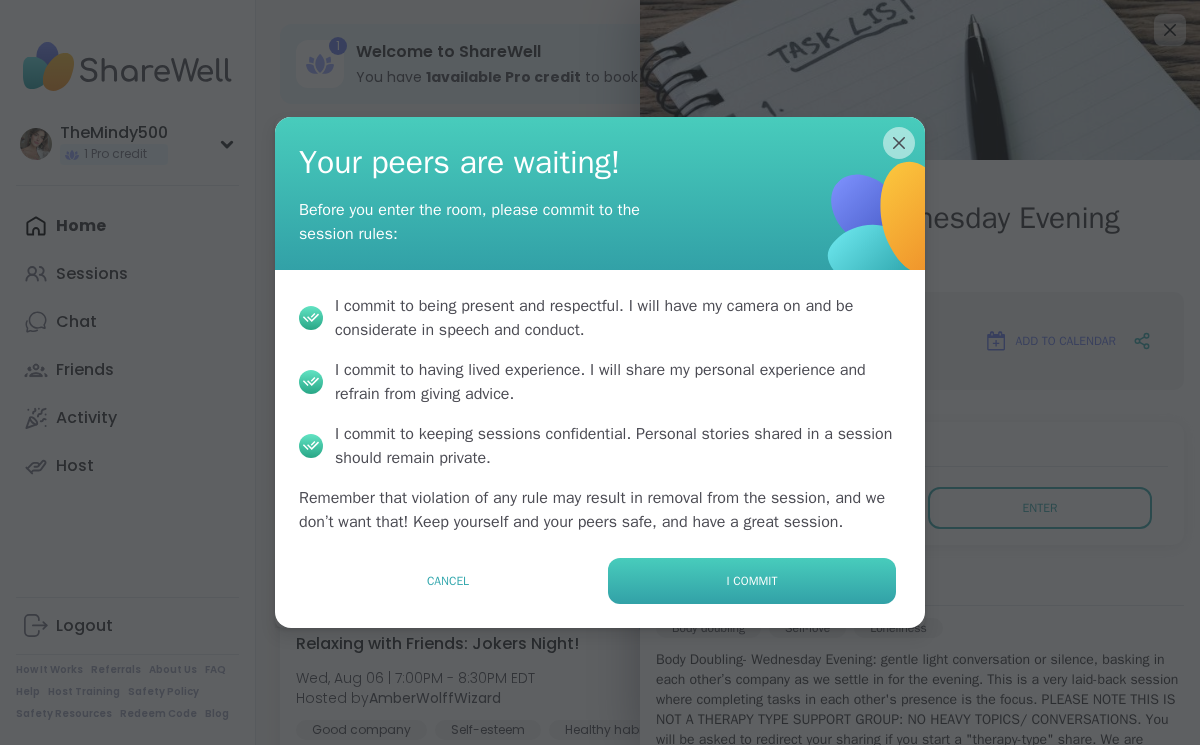 click on "I commit" at bounding box center (752, 581) 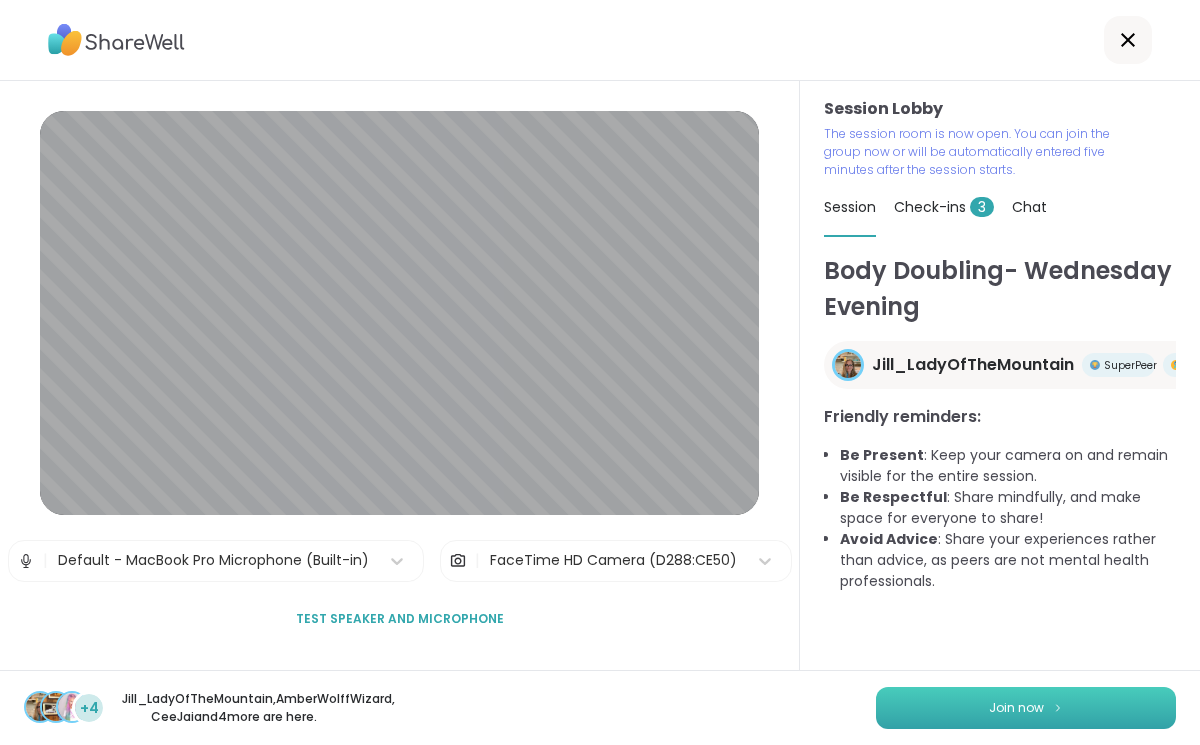 click on "Join now" at bounding box center [1026, 708] 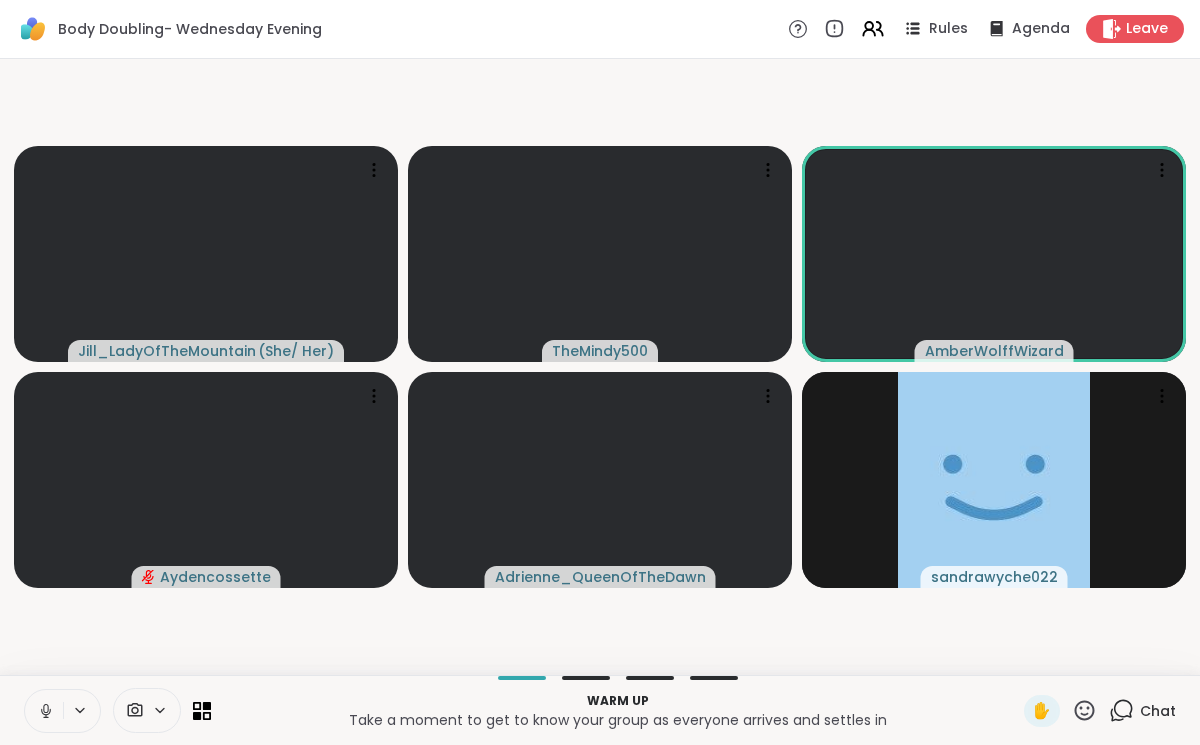click at bounding box center (44, 711) 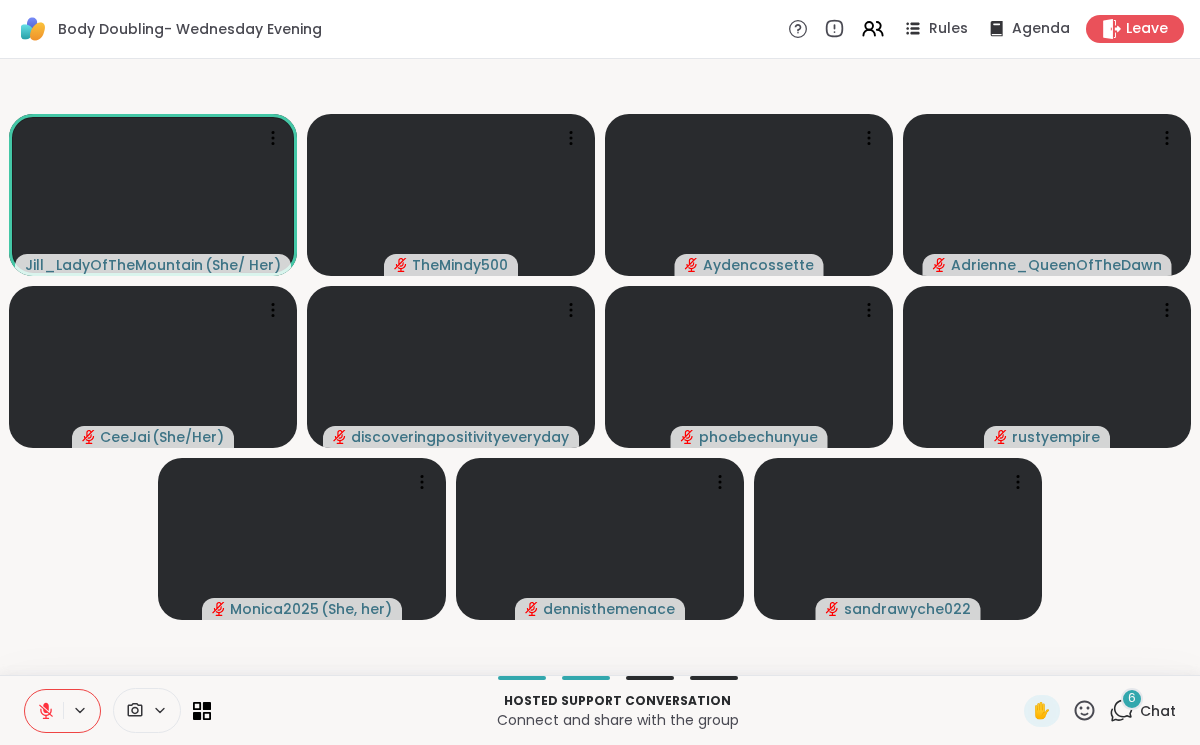 click on "Hosted support conversation Connect and share with the group ✋ 6 Chat" at bounding box center [600, 710] 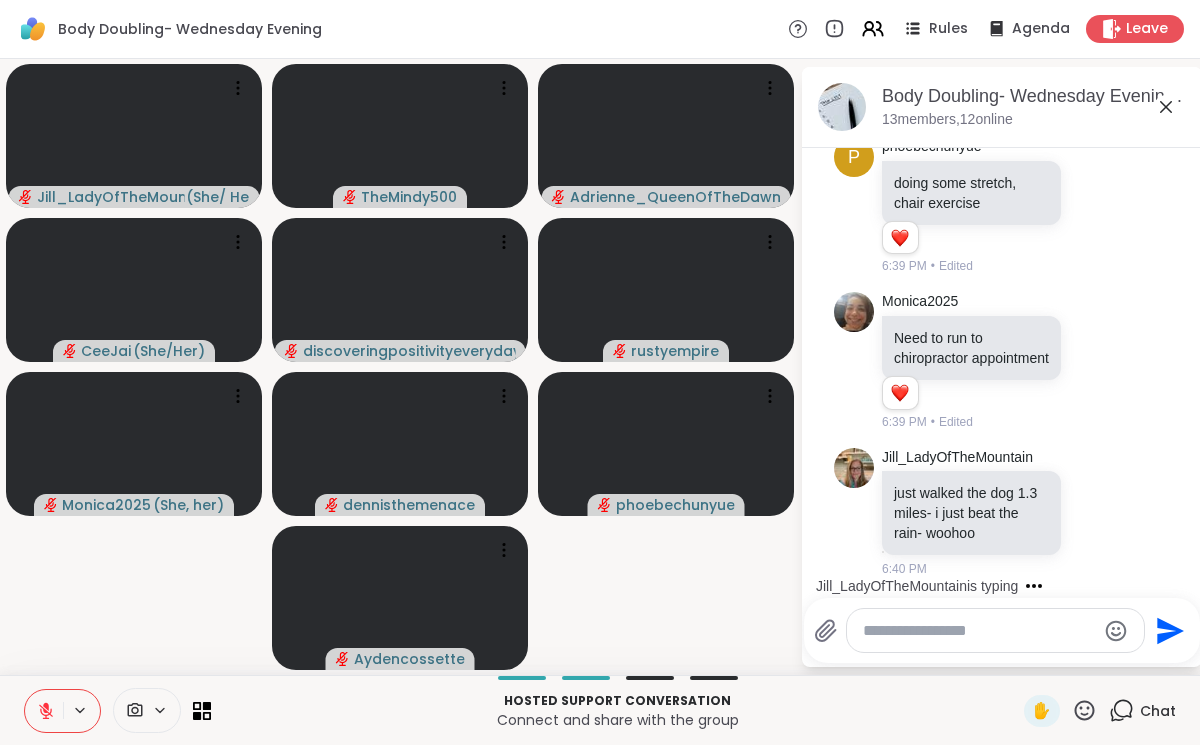 scroll, scrollTop: 2319, scrollLeft: 0, axis: vertical 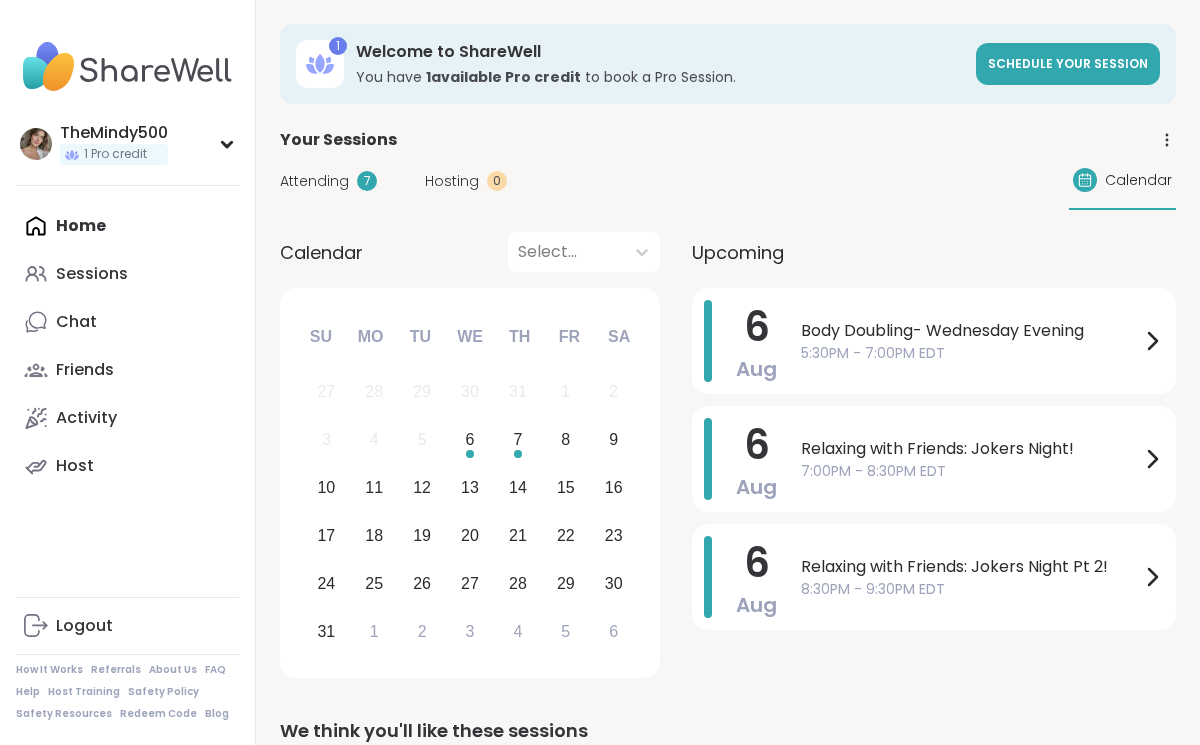 click on "Attending 7 Hosting 0 Calendar" at bounding box center (728, 181) 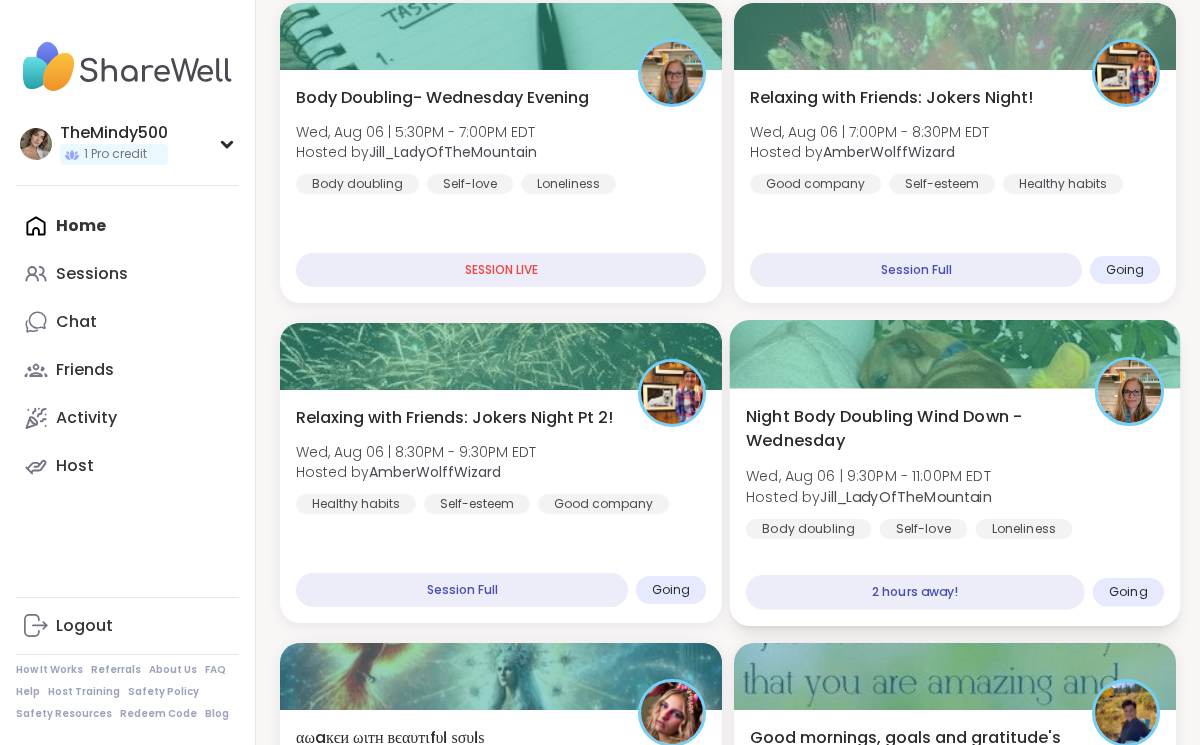 scroll, scrollTop: 0, scrollLeft: 0, axis: both 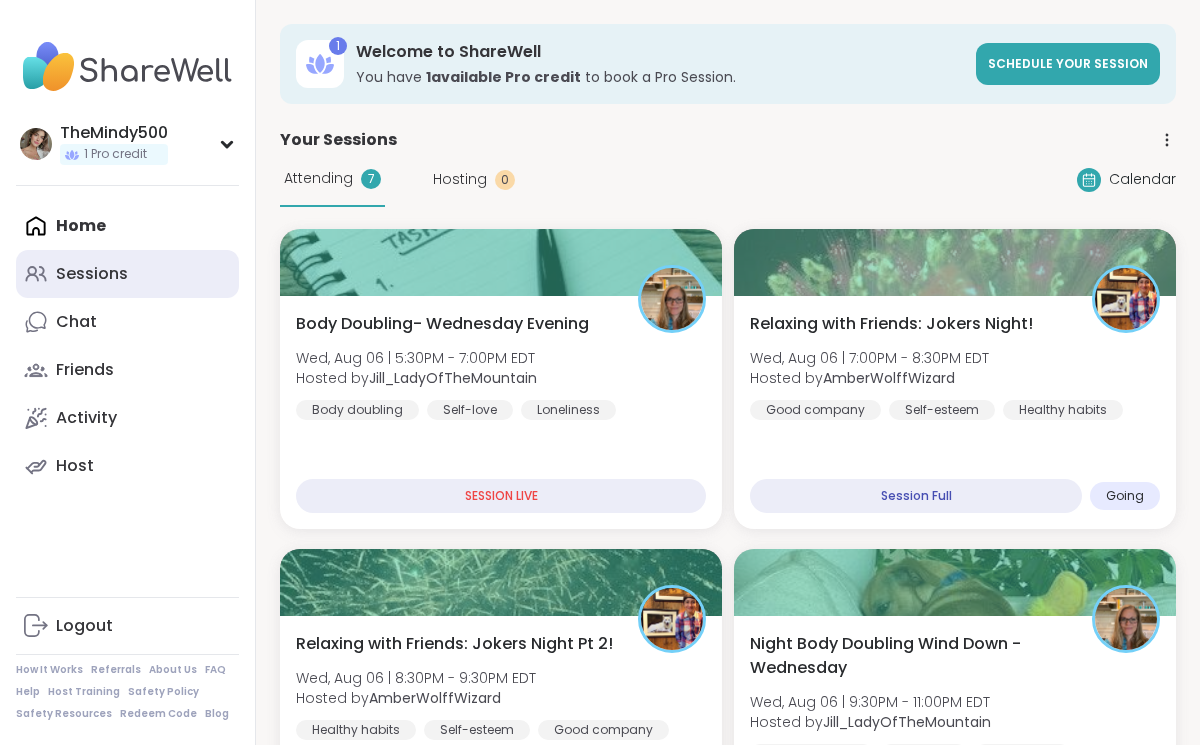 click on "Sessions" at bounding box center (127, 274) 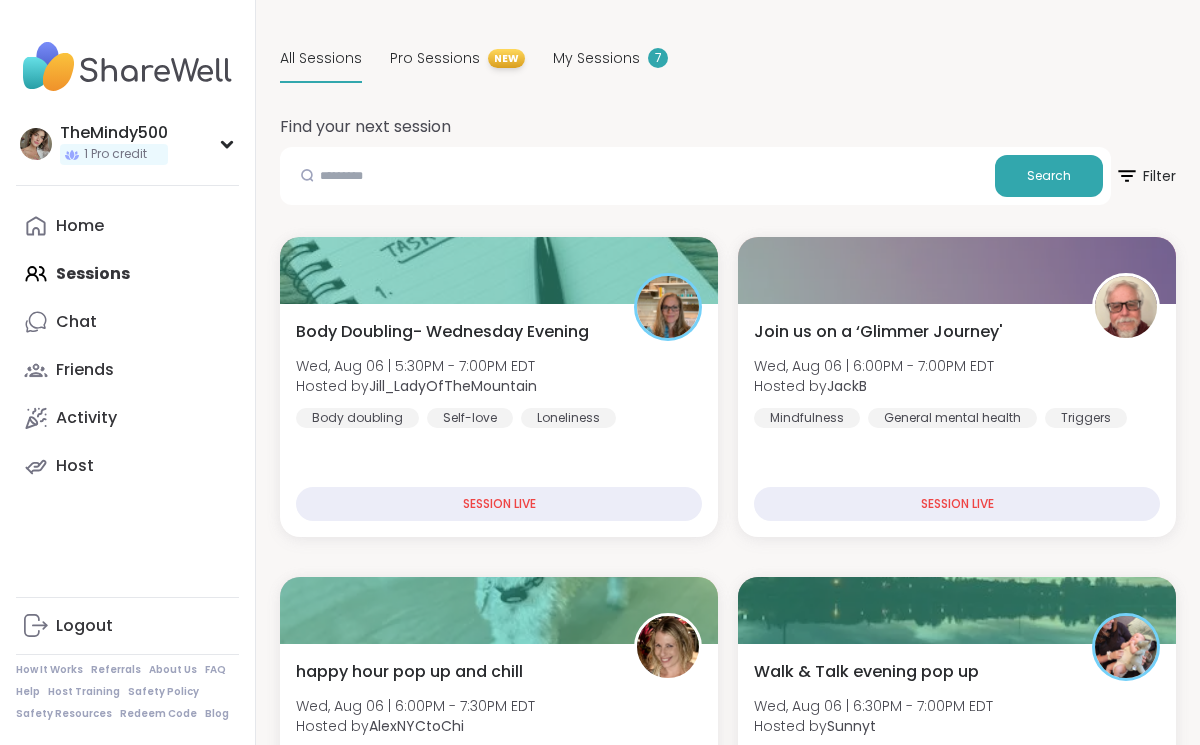 scroll, scrollTop: 0, scrollLeft: 0, axis: both 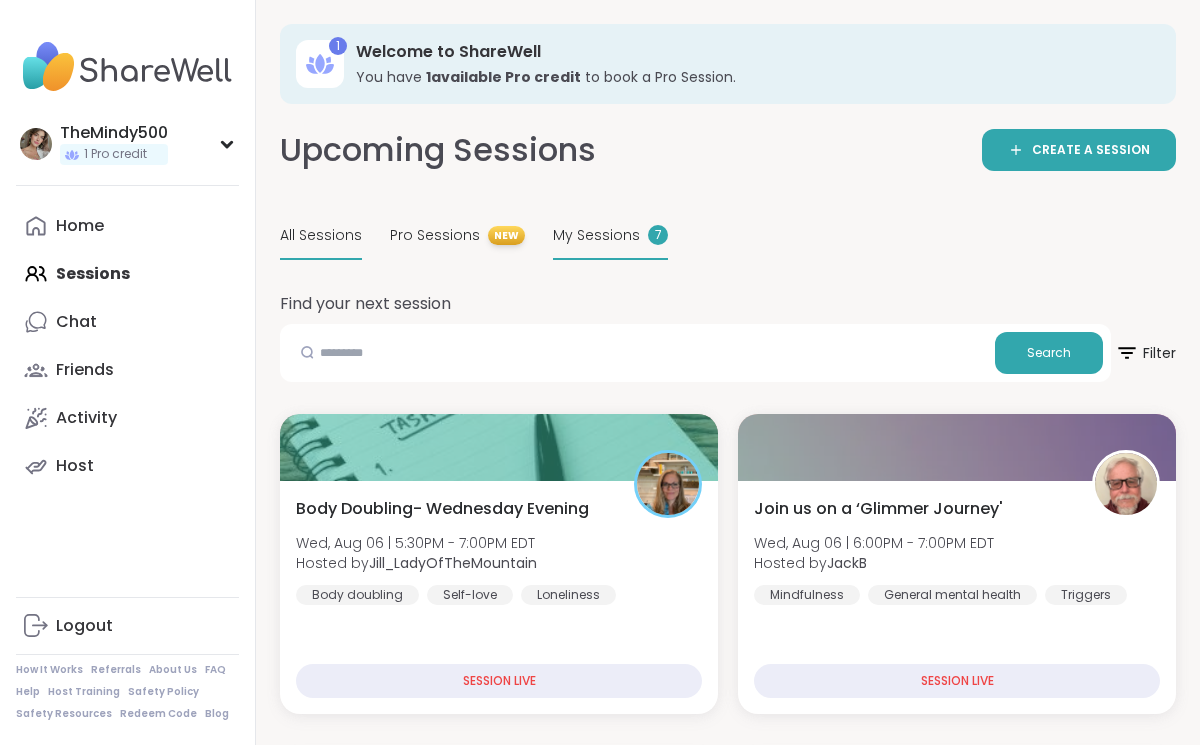 click on "My Sessions" at bounding box center (596, 235) 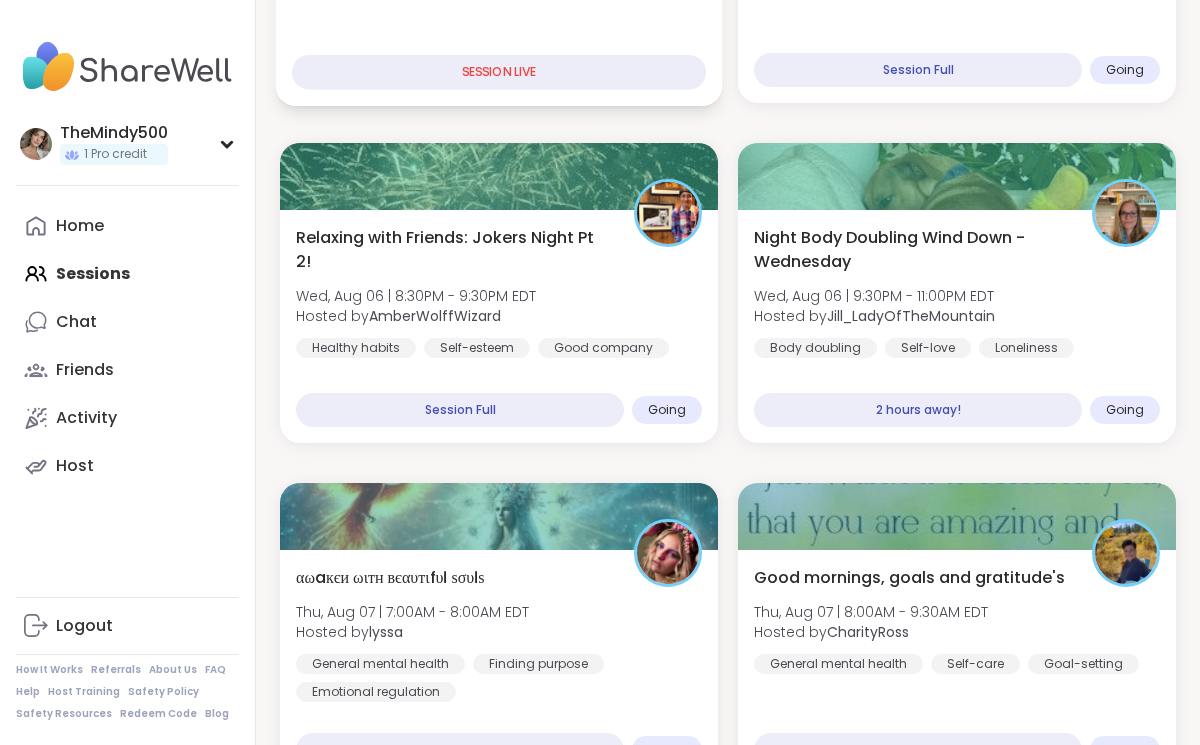 scroll, scrollTop: 540, scrollLeft: 0, axis: vertical 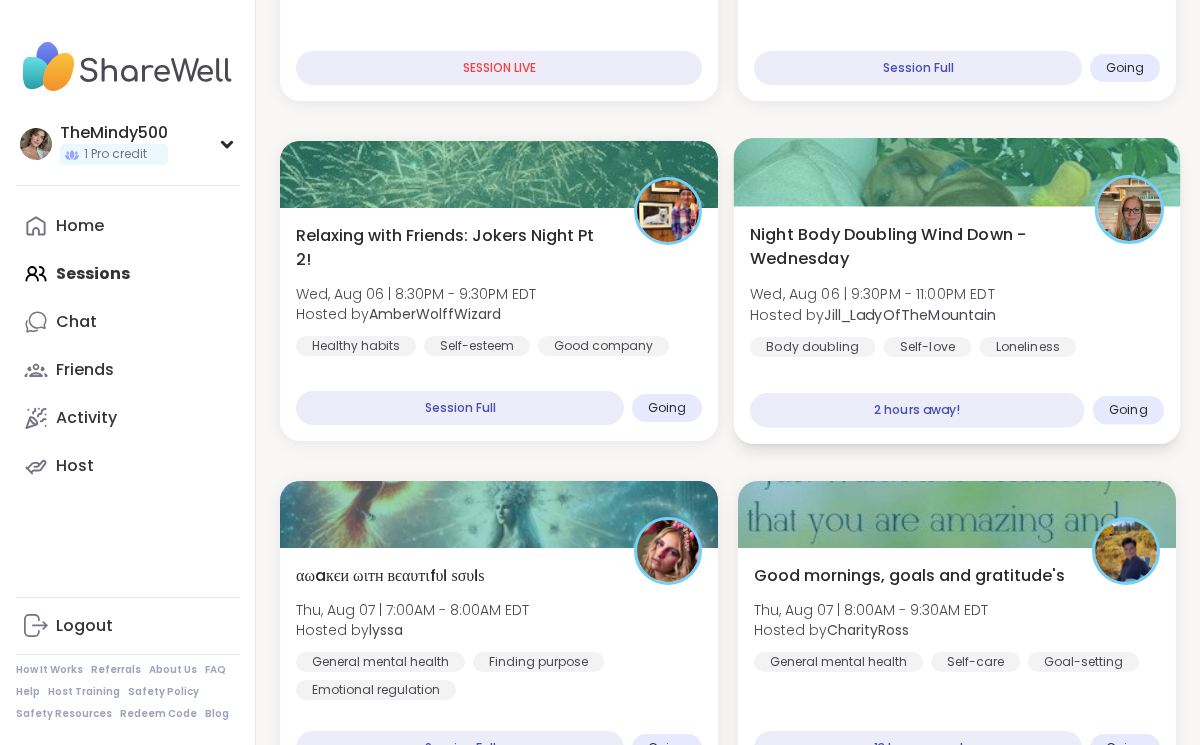 click on "Night Body Doubling Wind Down - Wednesday Wed, Aug 06 | 9:30PM - 11:00PM EDT Hosted by Jill_LadyOfTheMountain Body doubling Self-love Loneliness 2 hours away! Going" at bounding box center (957, 325) 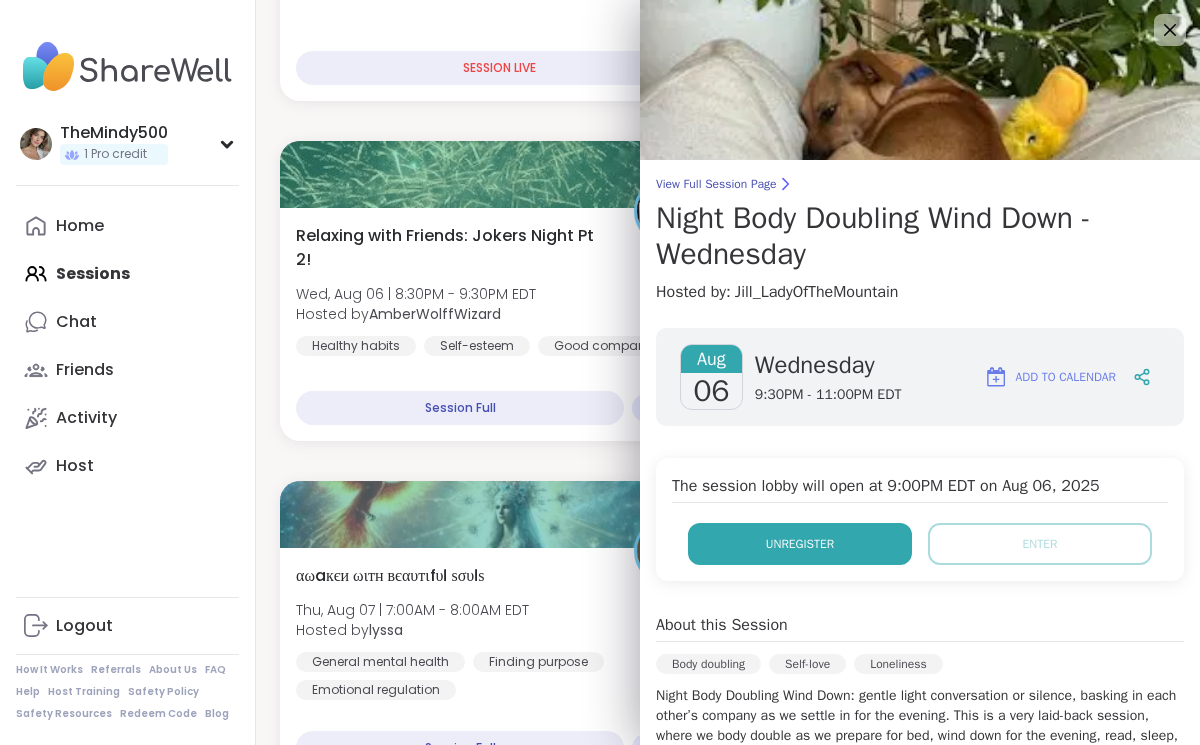 click on "Unregister" at bounding box center [800, 544] 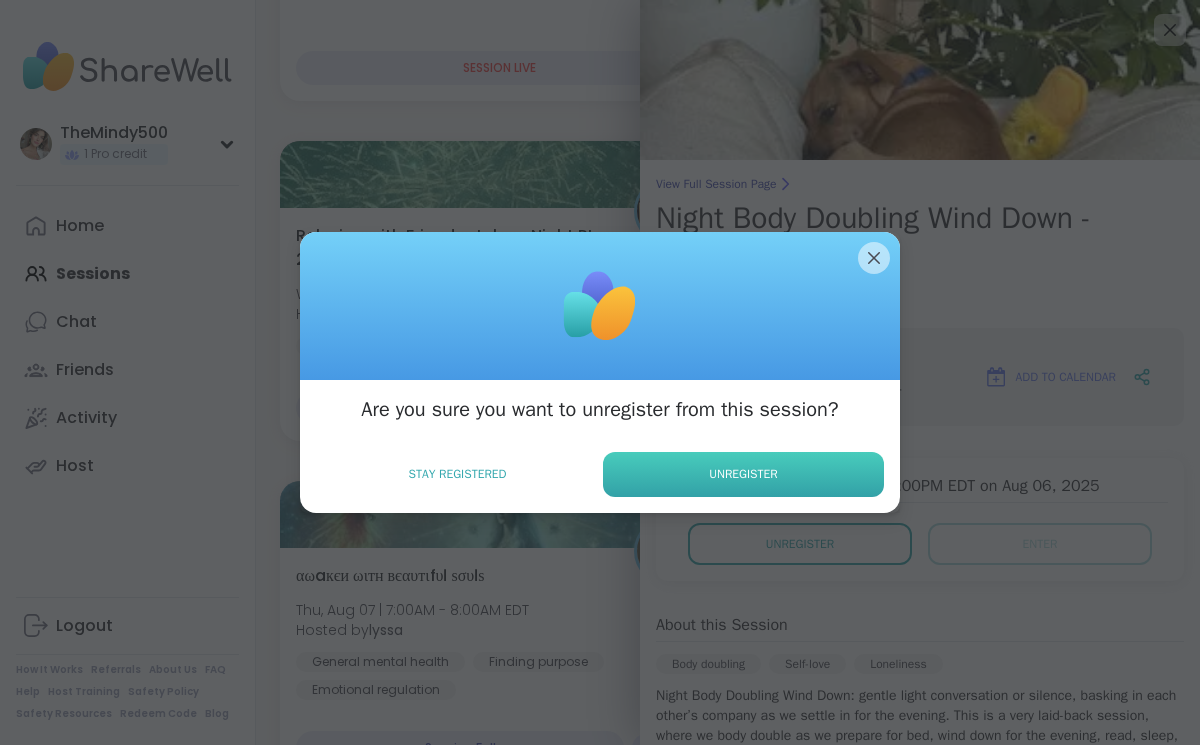 click on "Unregister" at bounding box center [743, 474] 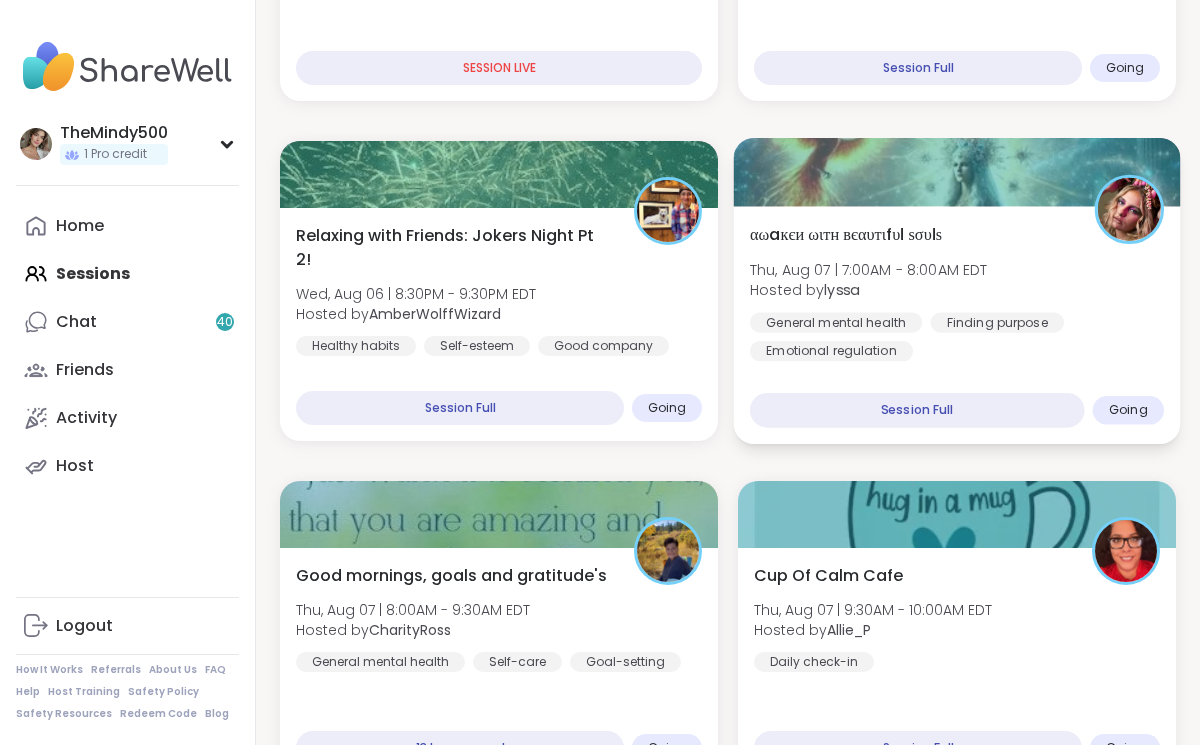 scroll, scrollTop: 596, scrollLeft: 0, axis: vertical 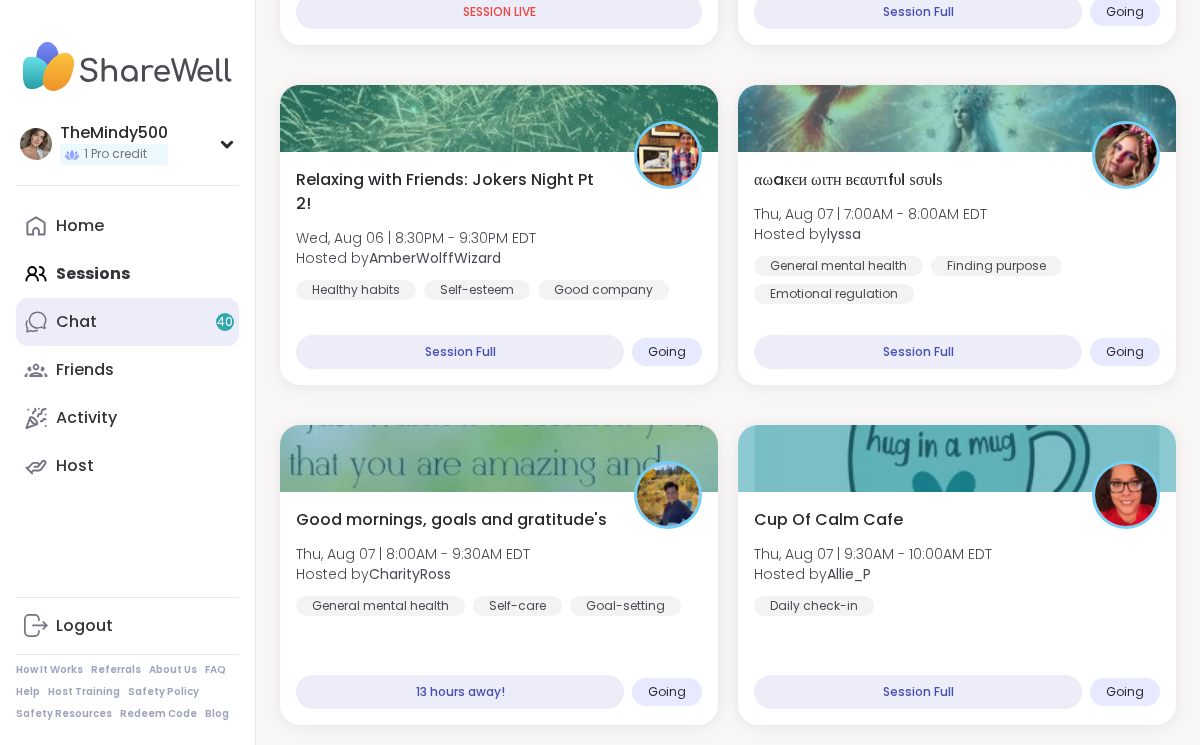 click on "Chat 40" at bounding box center (127, 322) 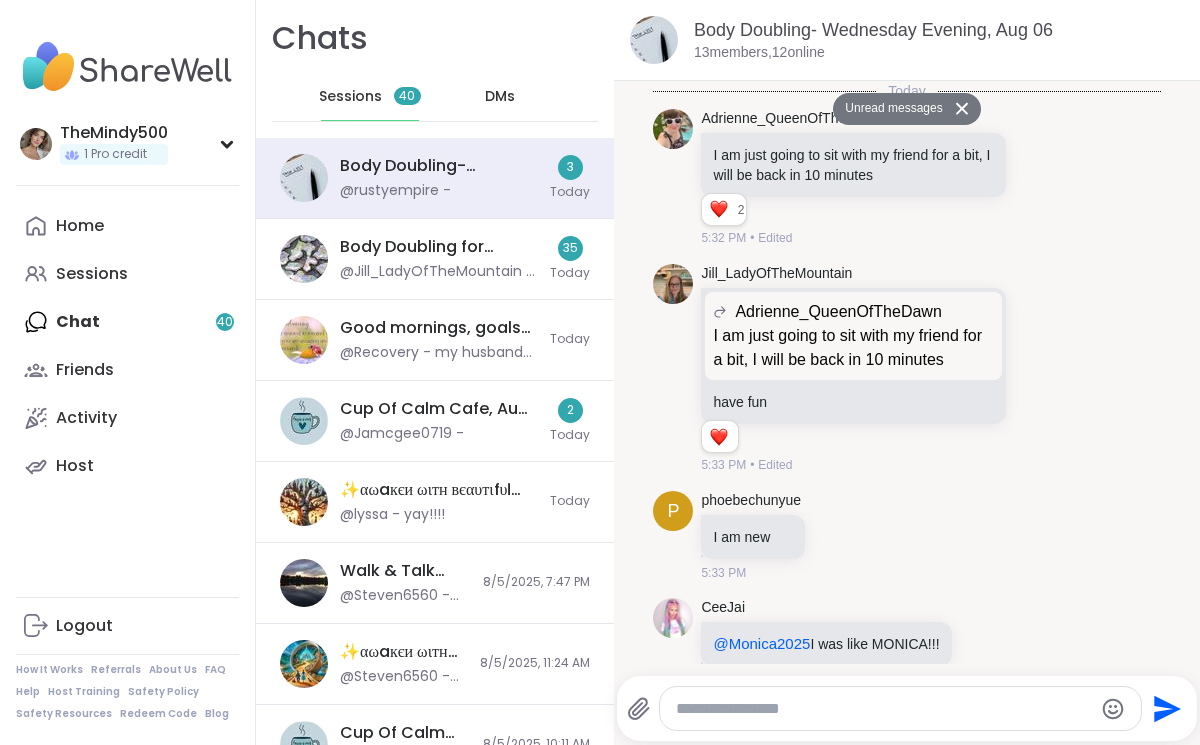 scroll, scrollTop: 3182, scrollLeft: 0, axis: vertical 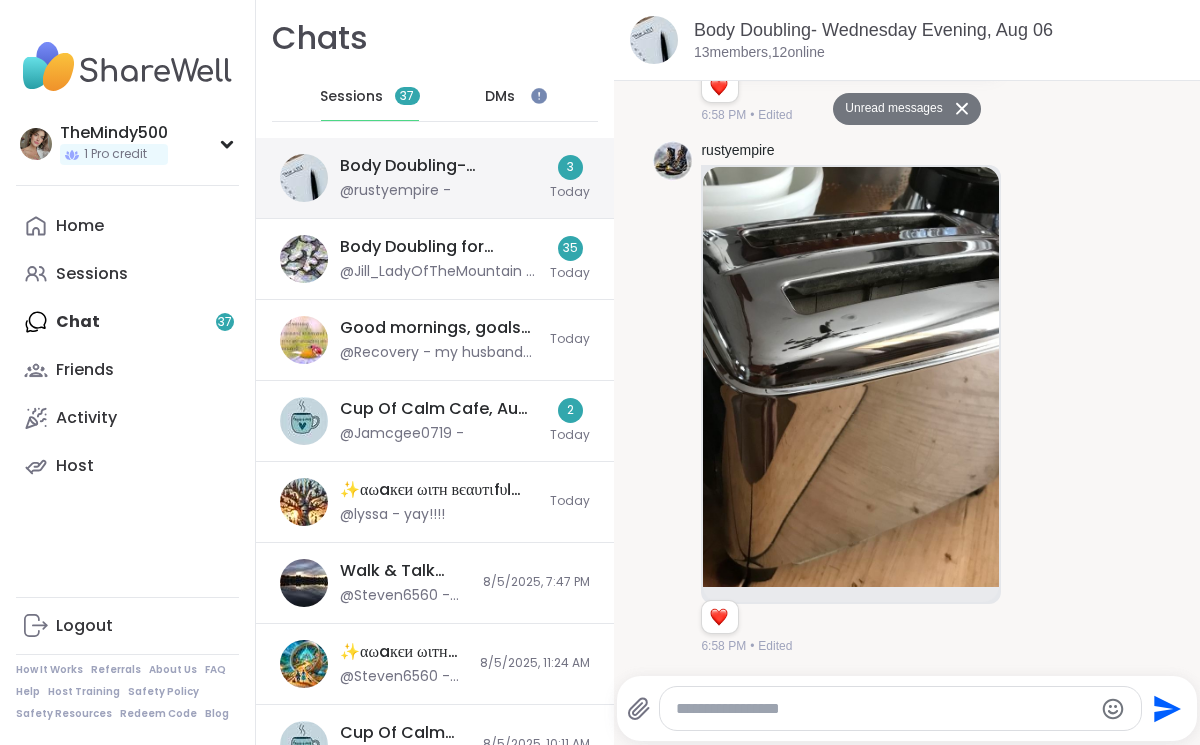 click on "Body Doubling- Wednesday Evening, Aug 06" at bounding box center [439, 166] 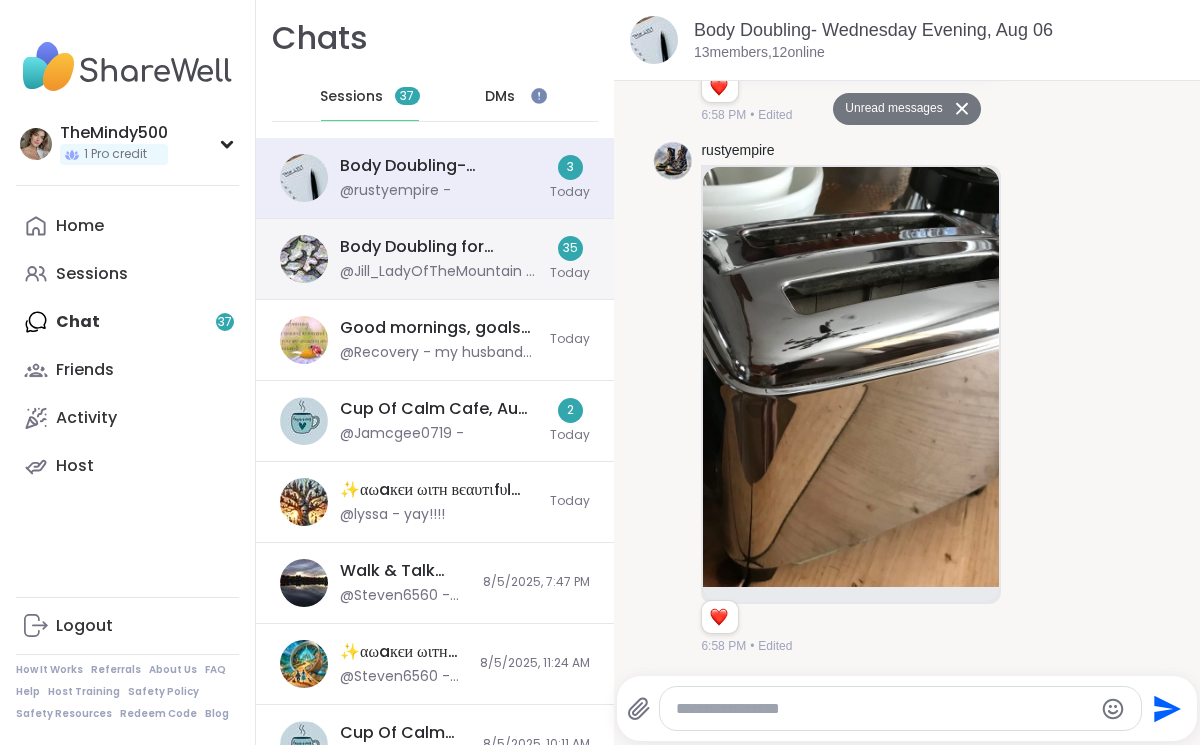 click on "Body Doubling for Productivity - Wednesday, Aug 06 @Jill_LadyOfTheMountain - Back from river... perfect timing 35 Today" at bounding box center [435, 259] 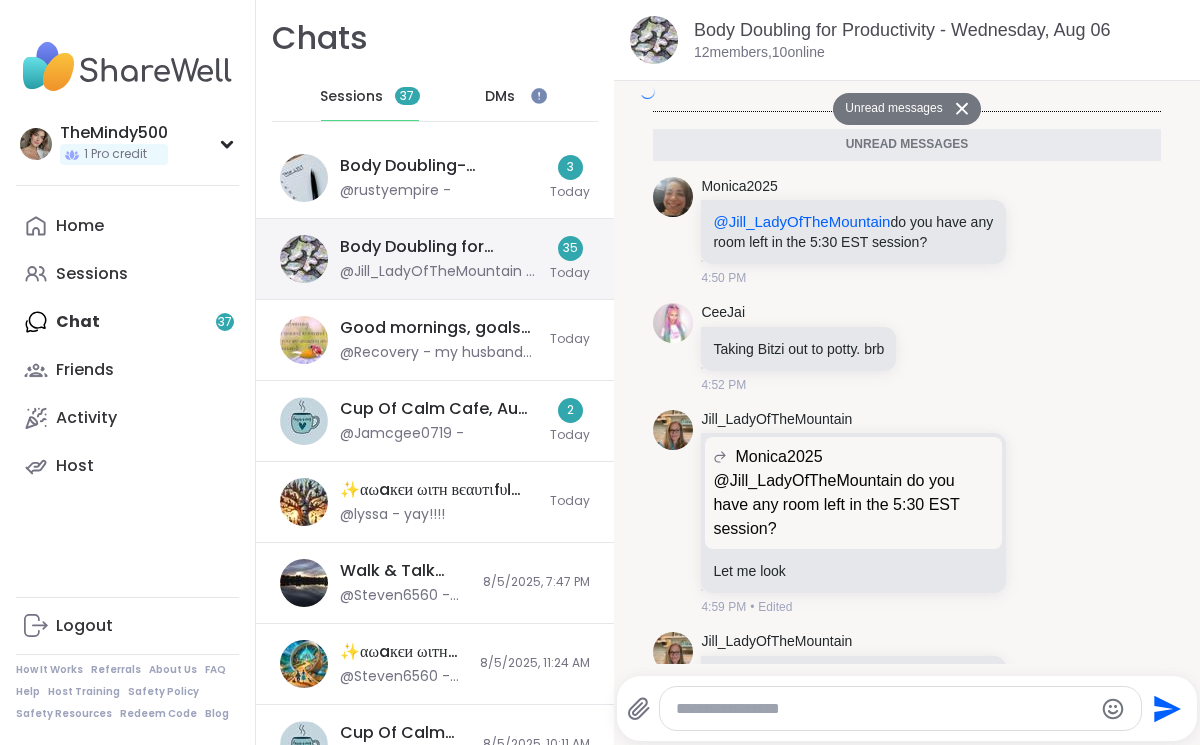 scroll, scrollTop: 5552, scrollLeft: 0, axis: vertical 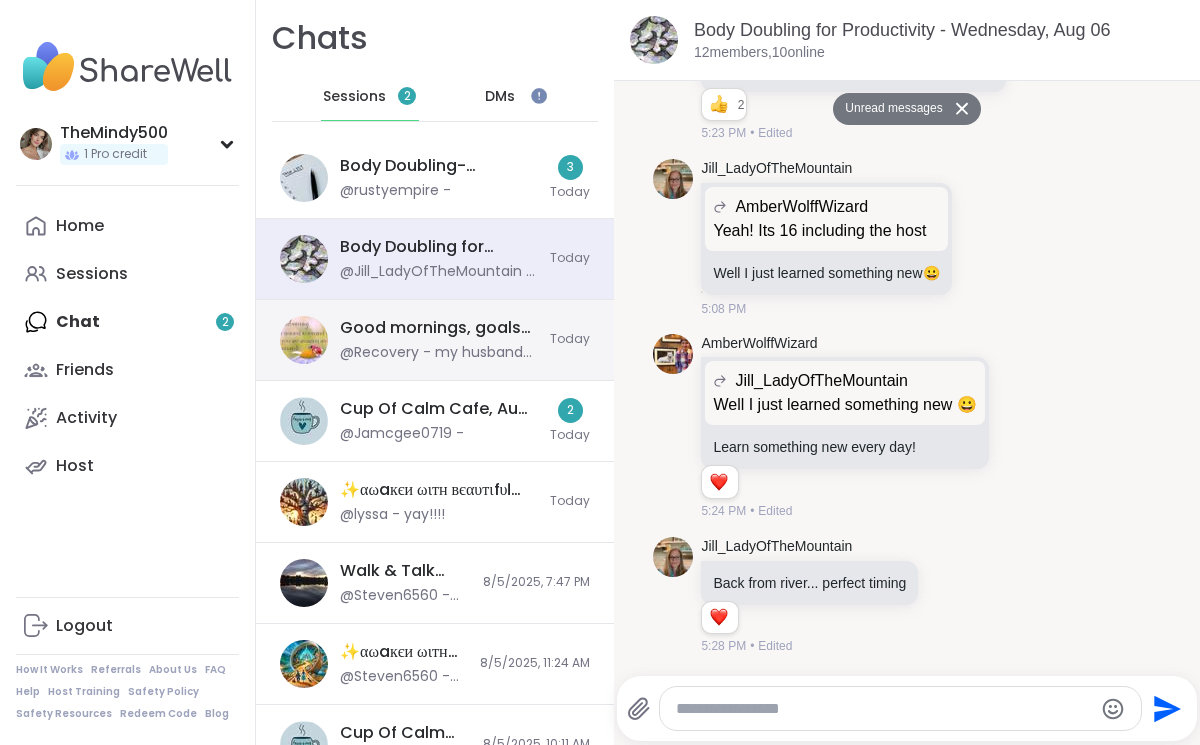 click on "Good mornings, goals and gratitude's, Aug 06" at bounding box center (439, 328) 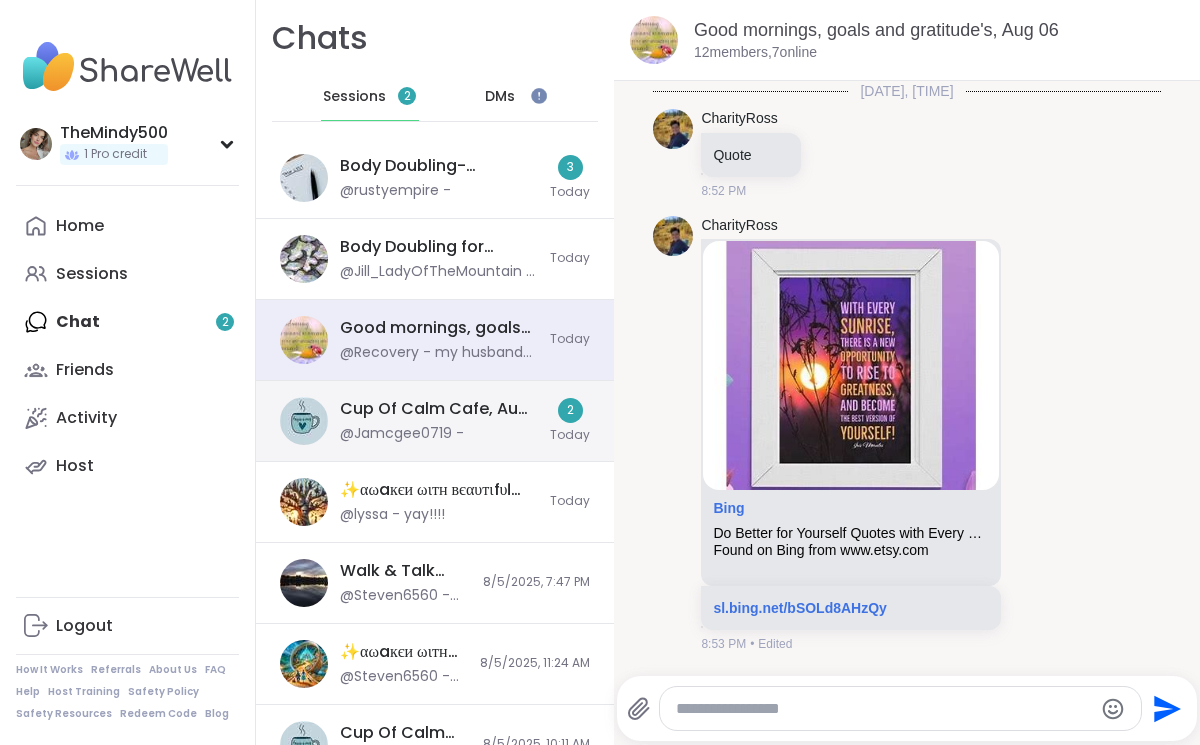 scroll, scrollTop: 3081, scrollLeft: 0, axis: vertical 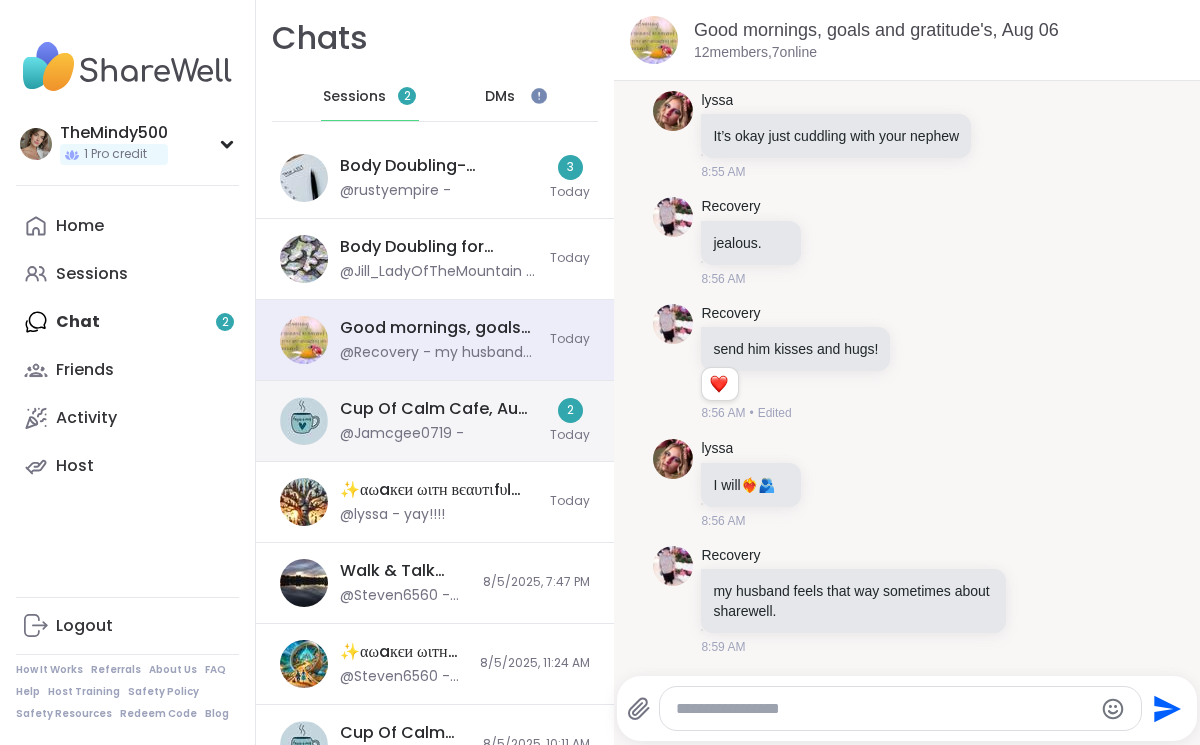 click on "Cup Of Calm Cafe, Aug 05" at bounding box center (439, 409) 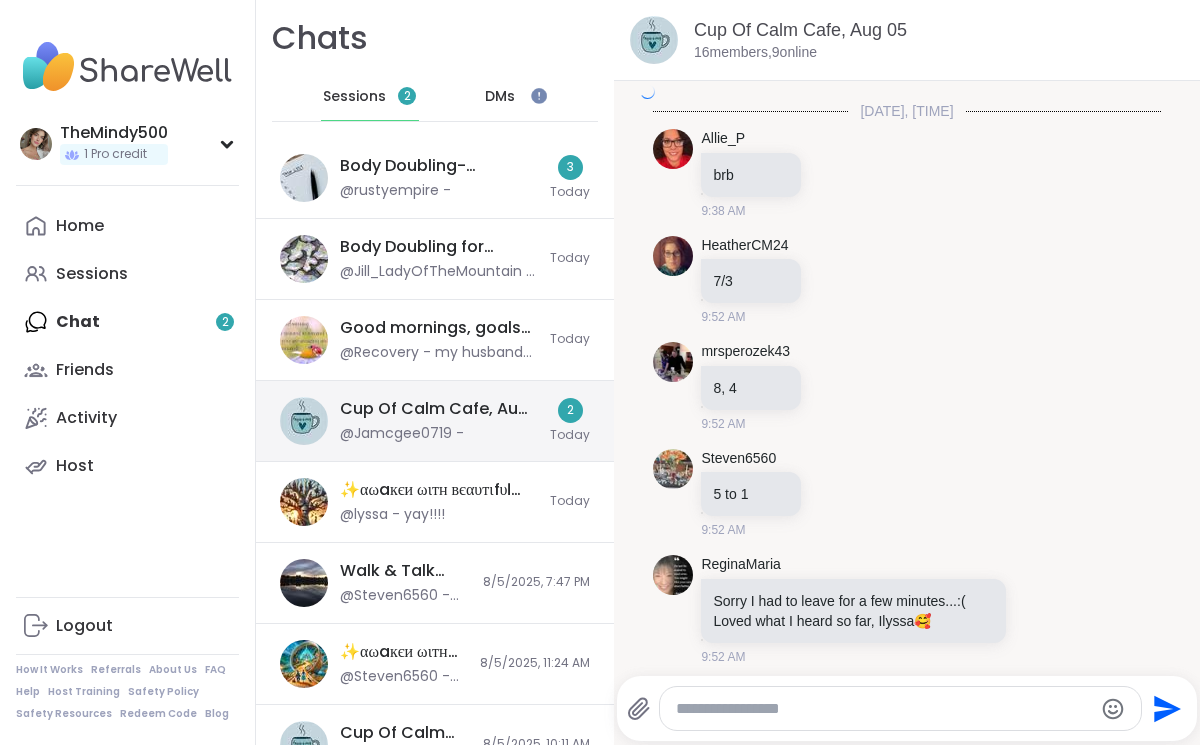 scroll, scrollTop: 7586, scrollLeft: 0, axis: vertical 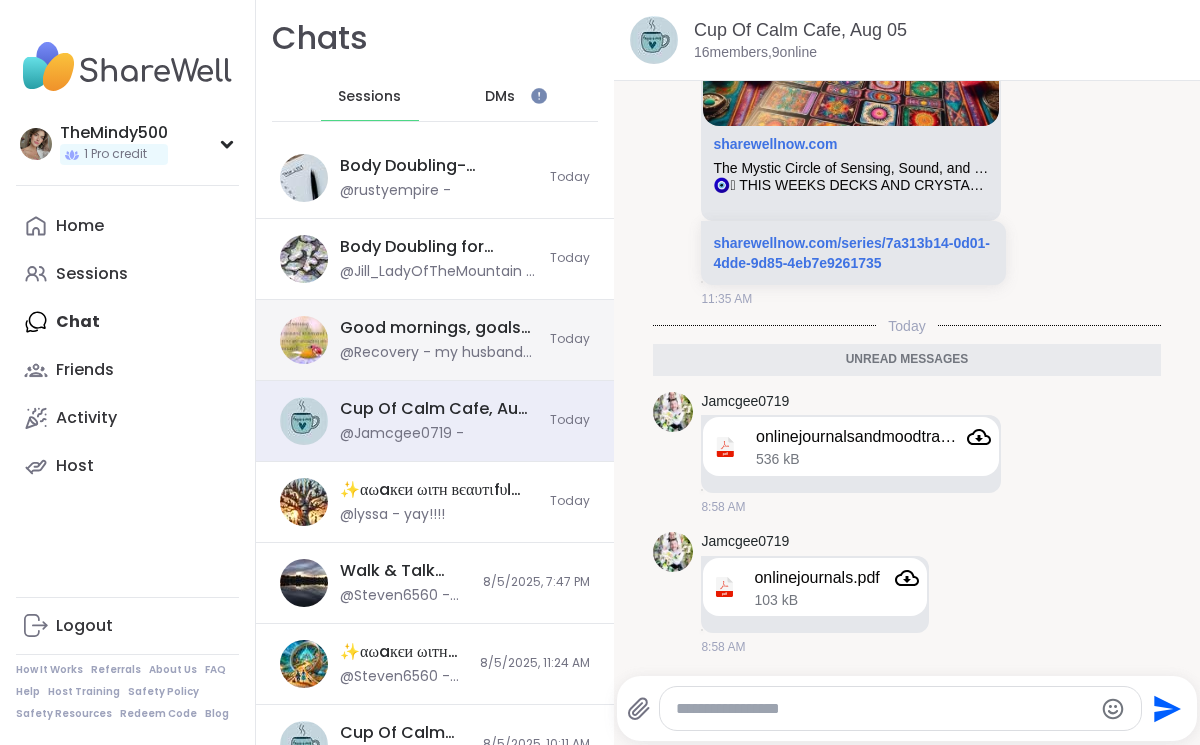 click on "@Recovery - my husband feels that way sometimes about sharewell." at bounding box center [439, 353] 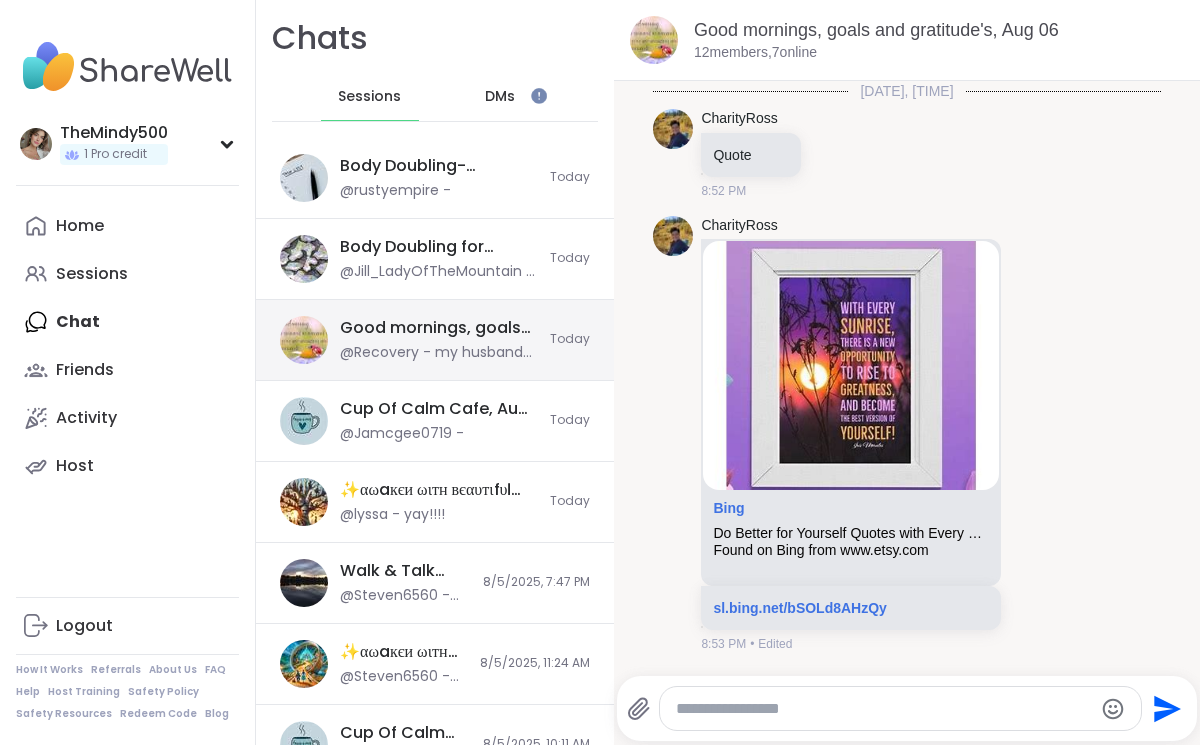 scroll, scrollTop: 3081, scrollLeft: 0, axis: vertical 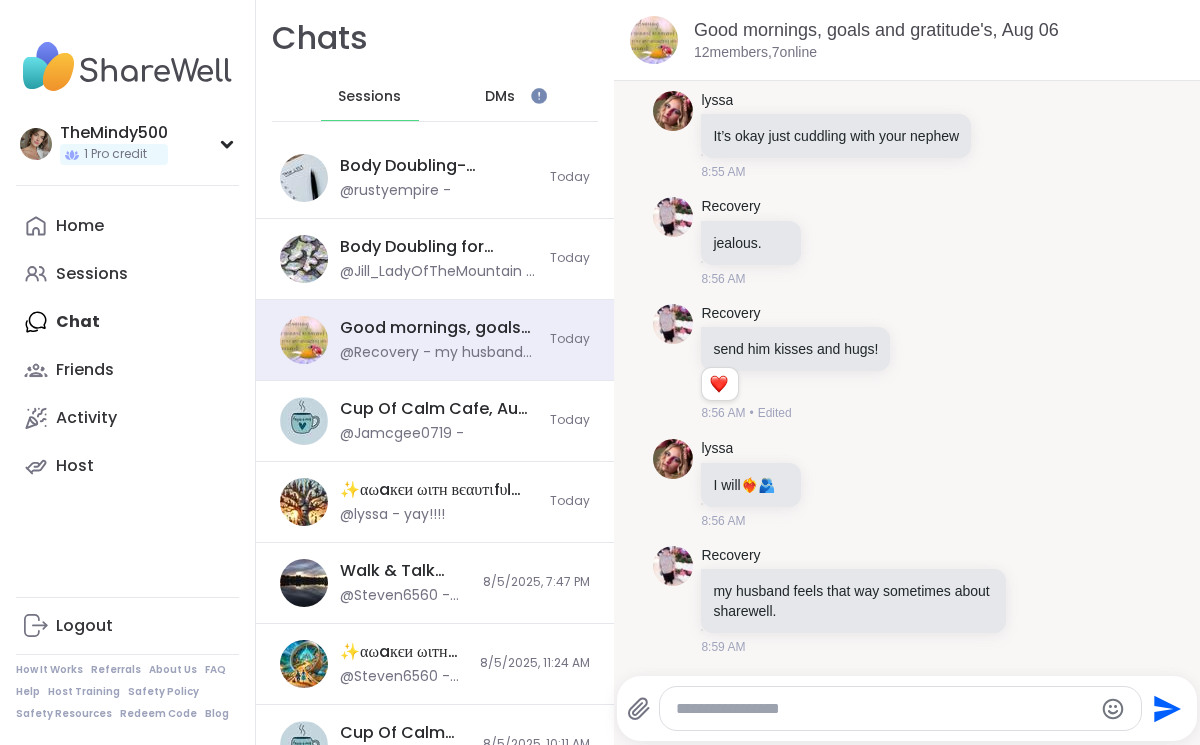 click on "DMs" at bounding box center [501, 97] 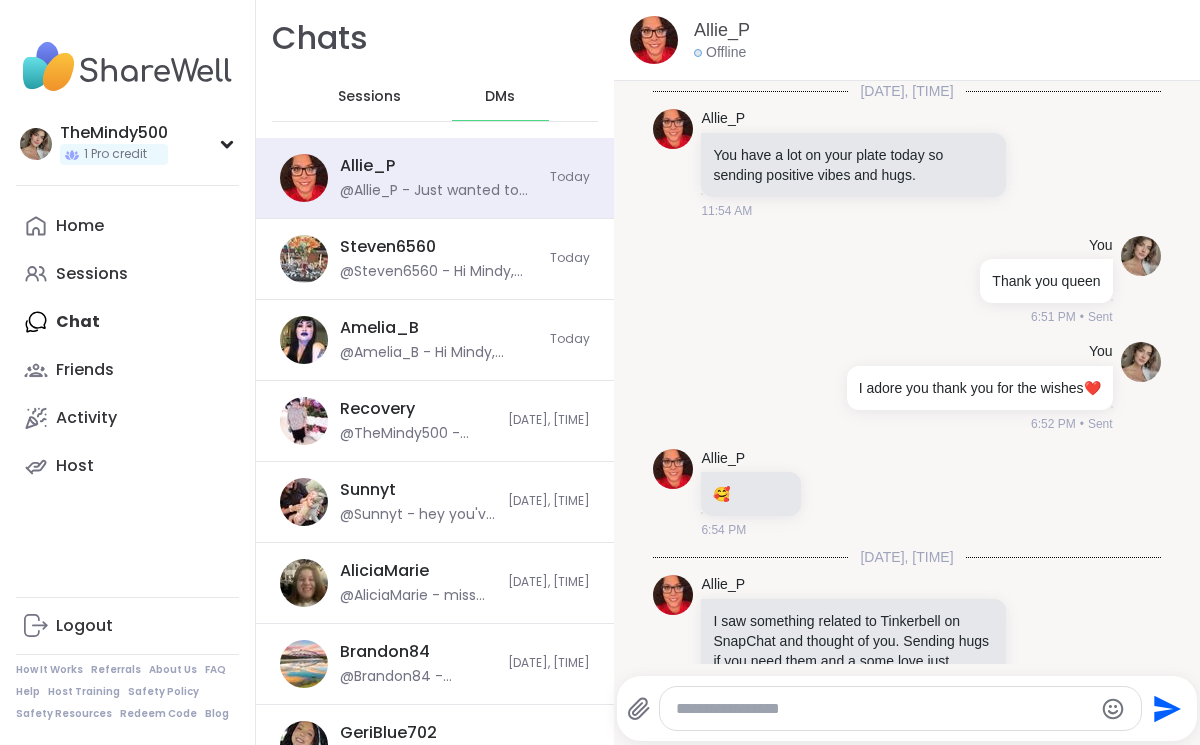 scroll, scrollTop: 363, scrollLeft: 0, axis: vertical 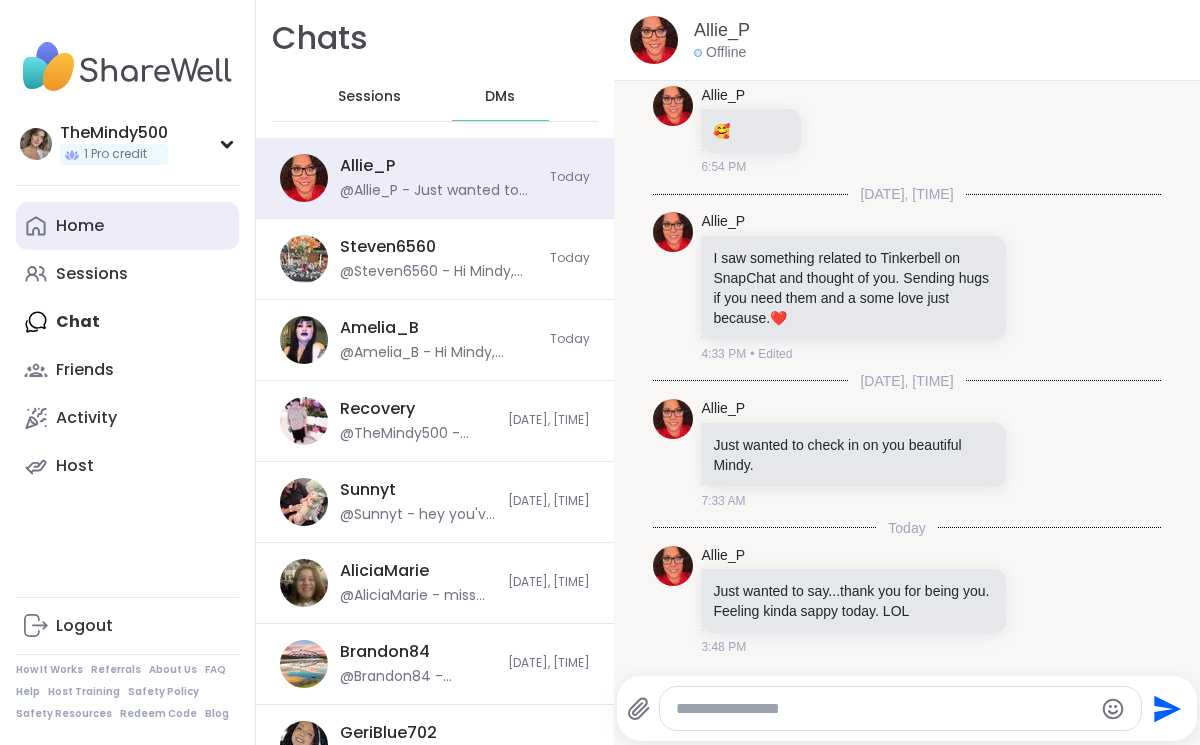 click on "Home" at bounding box center (127, 226) 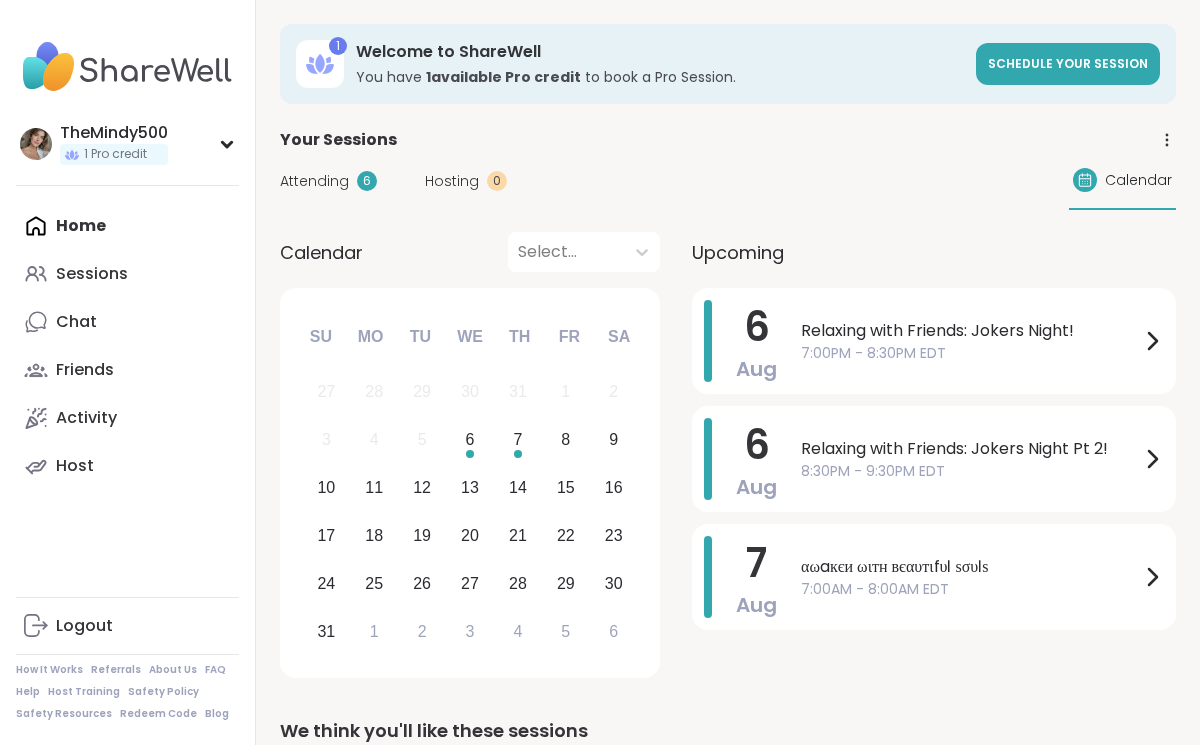 click on "Attending 6 Hosting 0 Calendar" at bounding box center [728, 181] 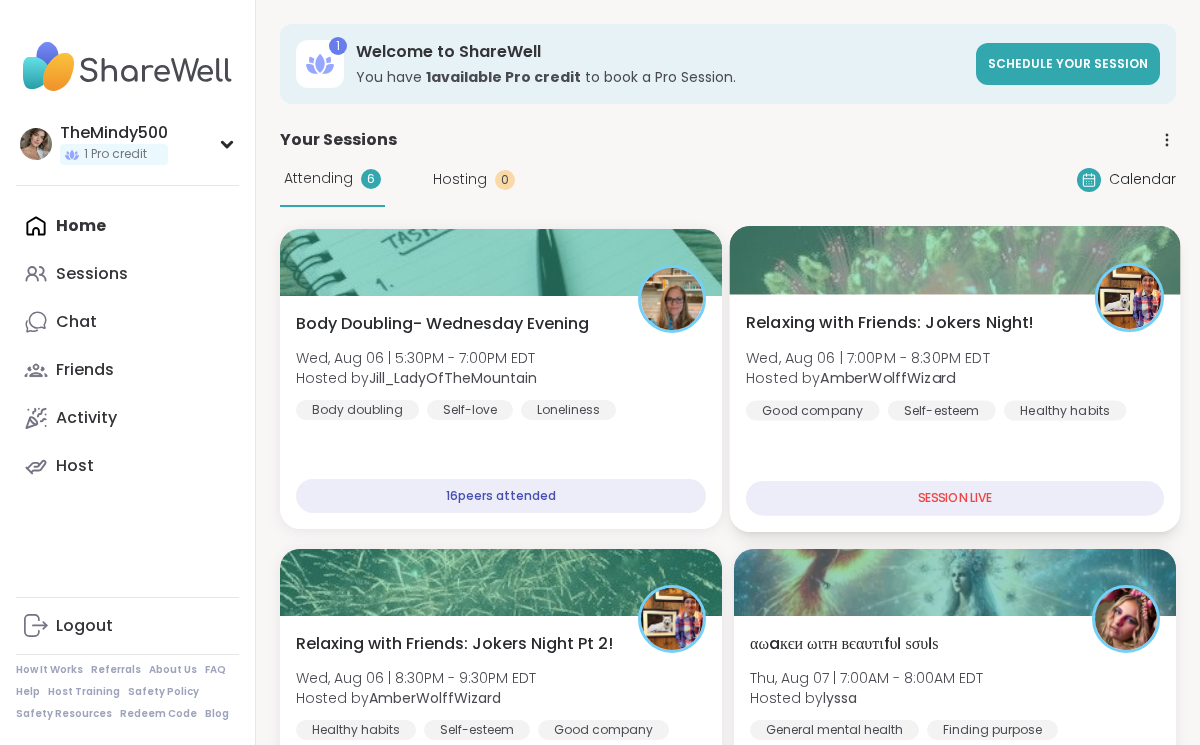 click on "AmberWolffWizard" at bounding box center (887, 378) 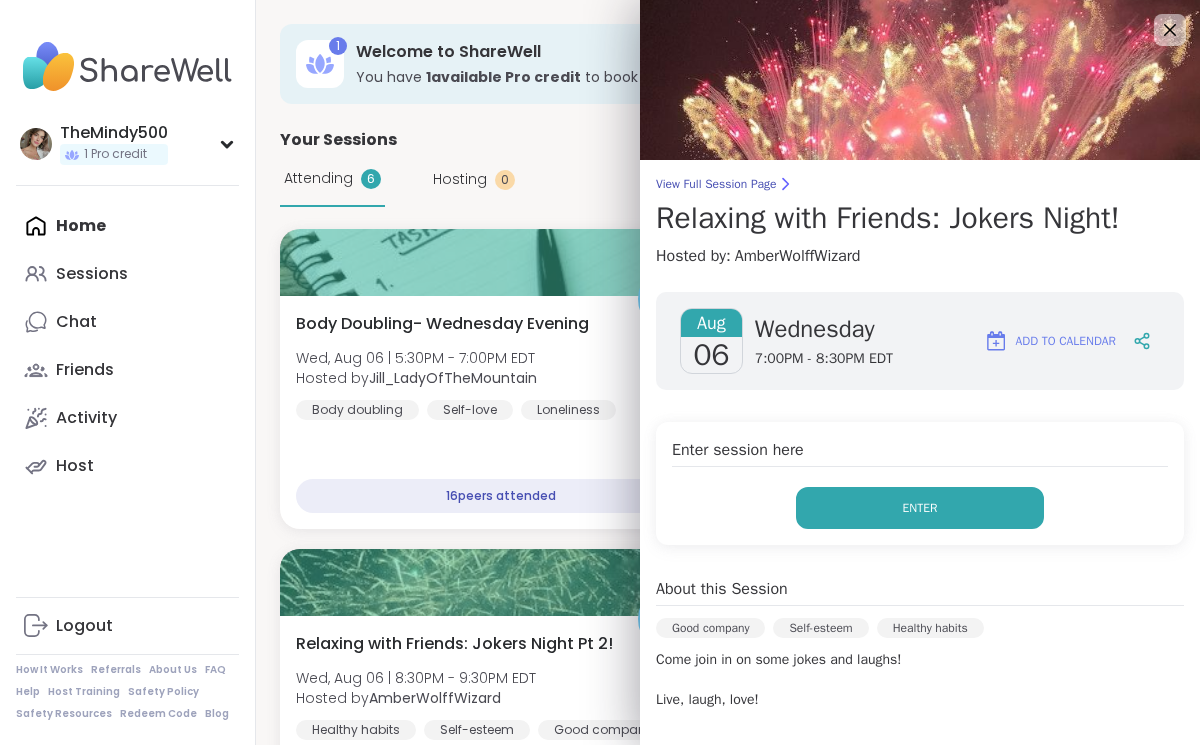 click on "Enter" at bounding box center (920, 508) 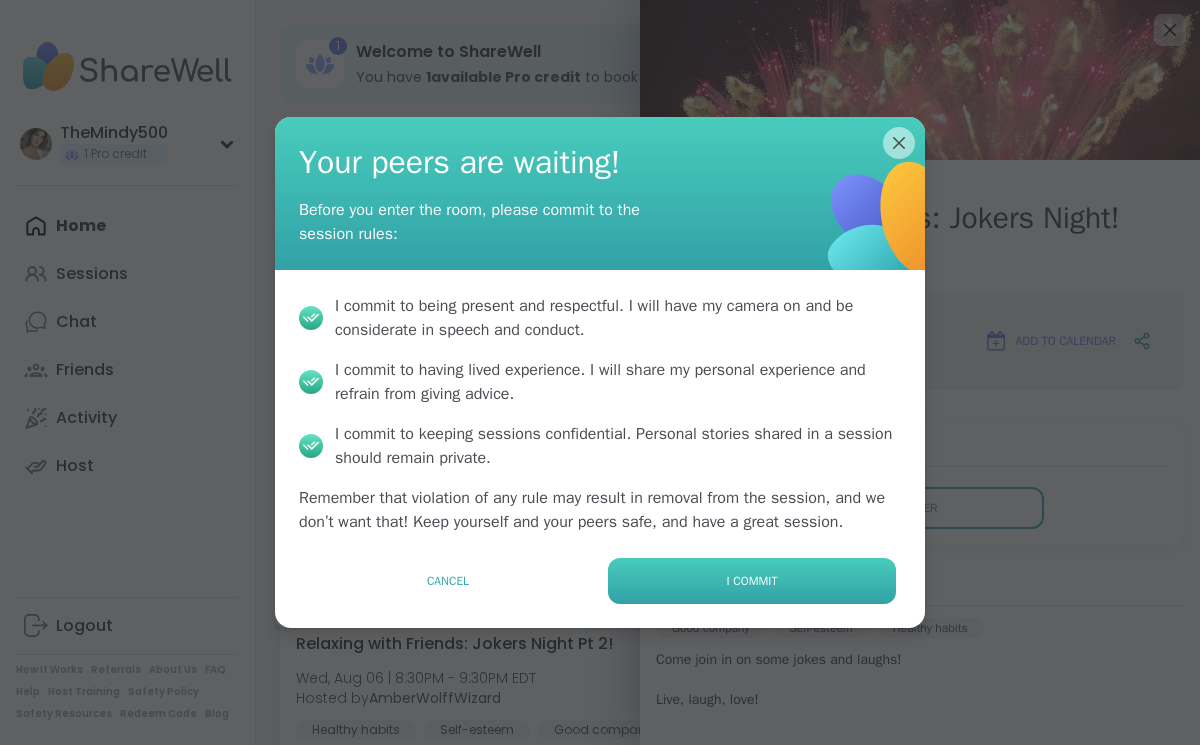 click on "I commit" at bounding box center [752, 581] 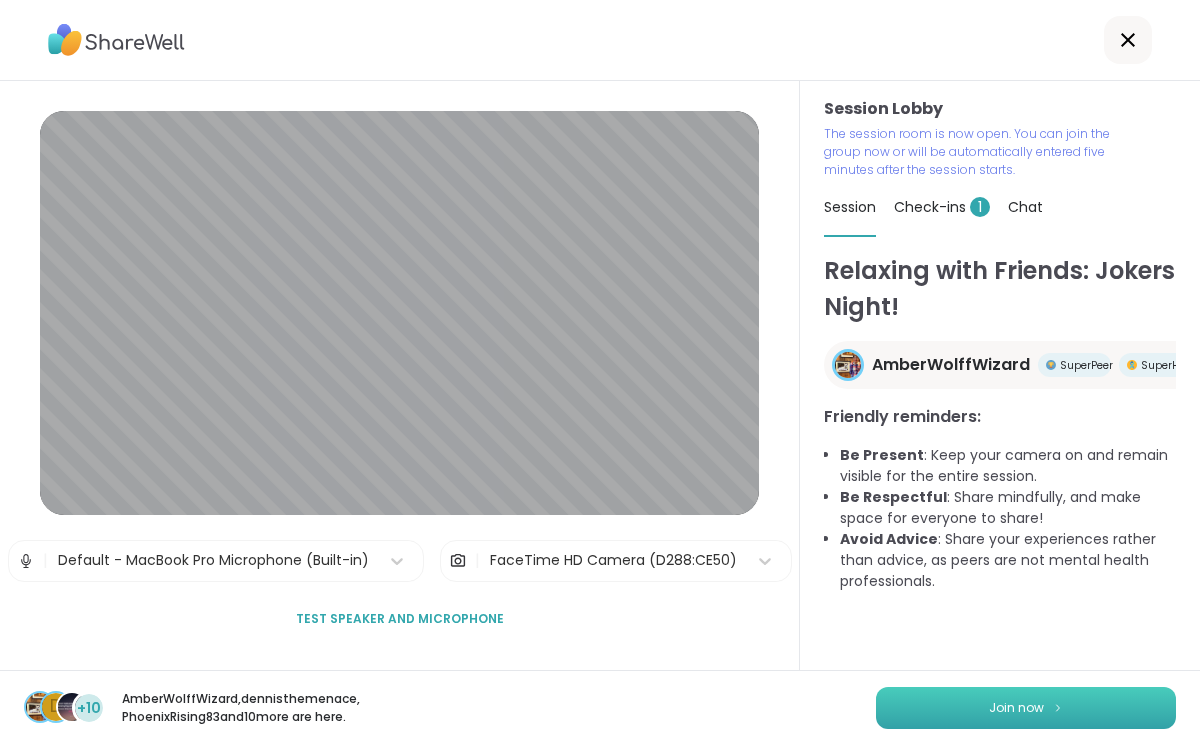 click on "Join now" at bounding box center (1026, 708) 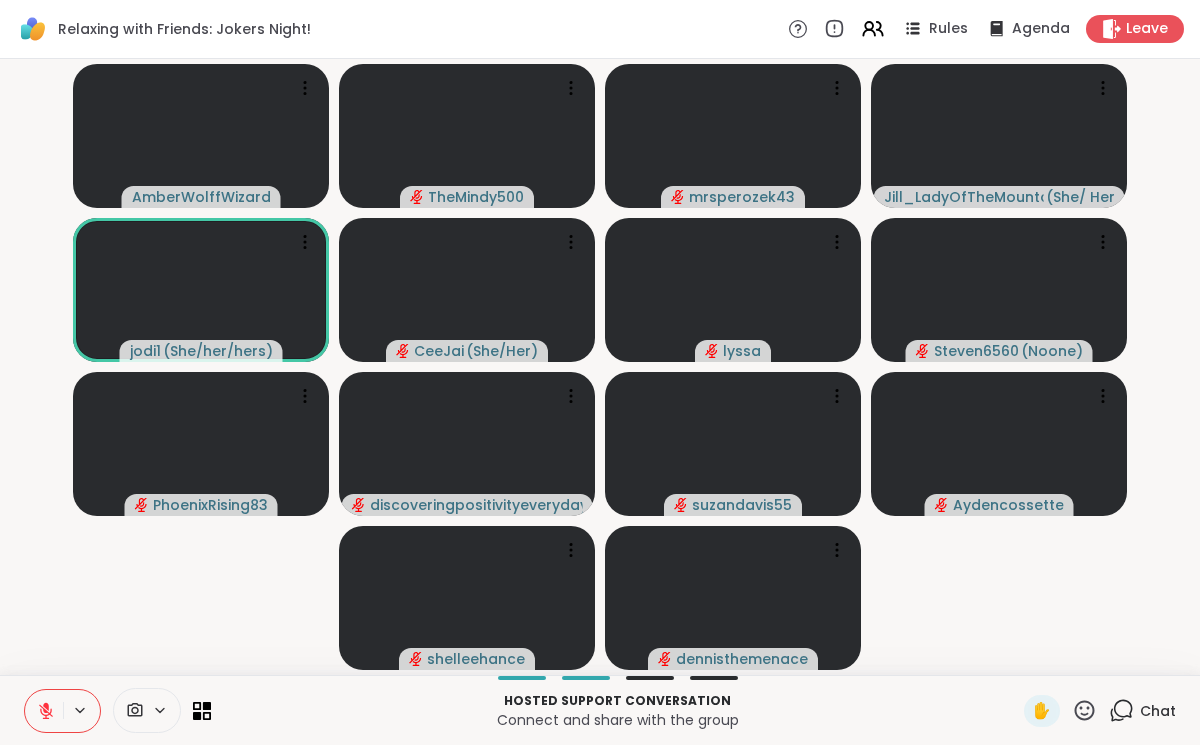 click 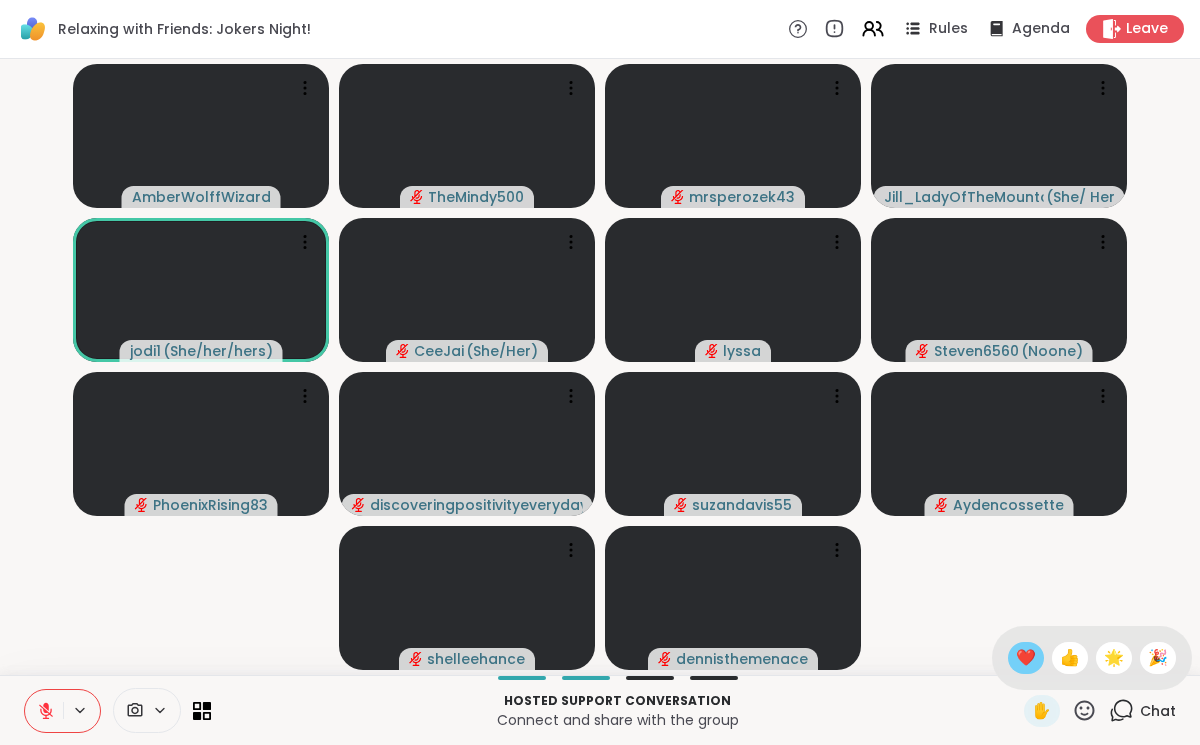 click on "❤️" at bounding box center (1026, 658) 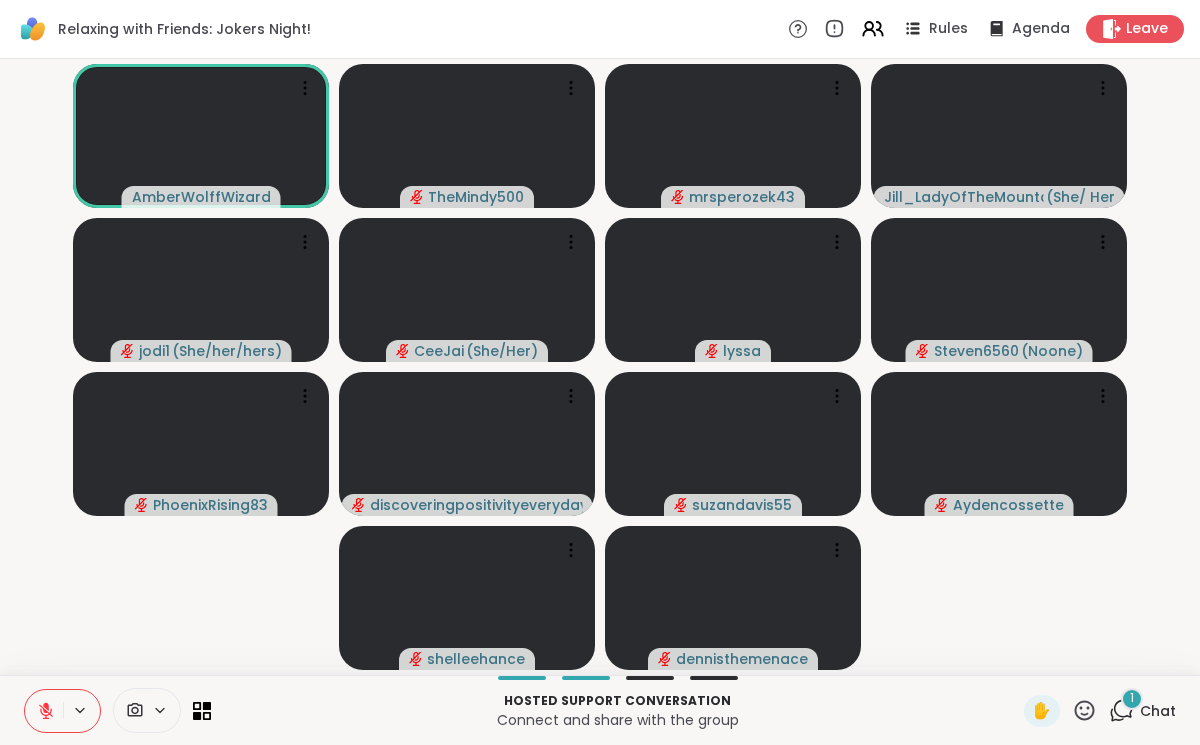 click on "1 Chat" at bounding box center (1142, 711) 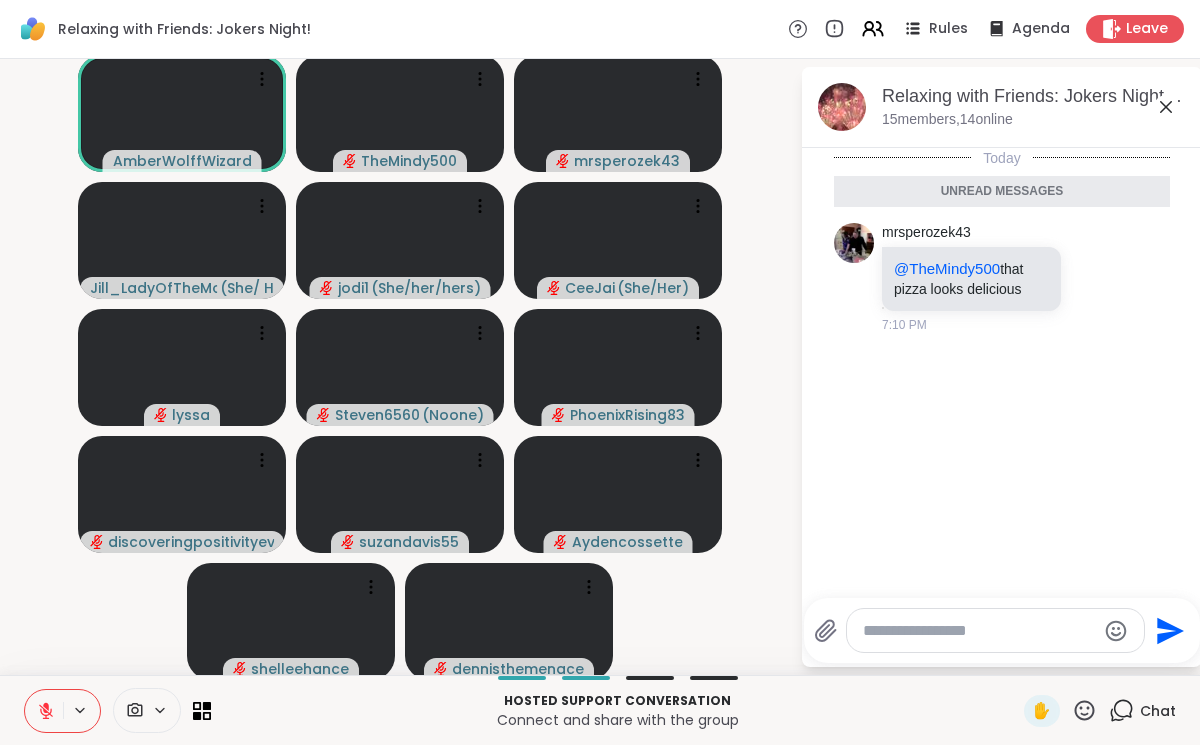 click 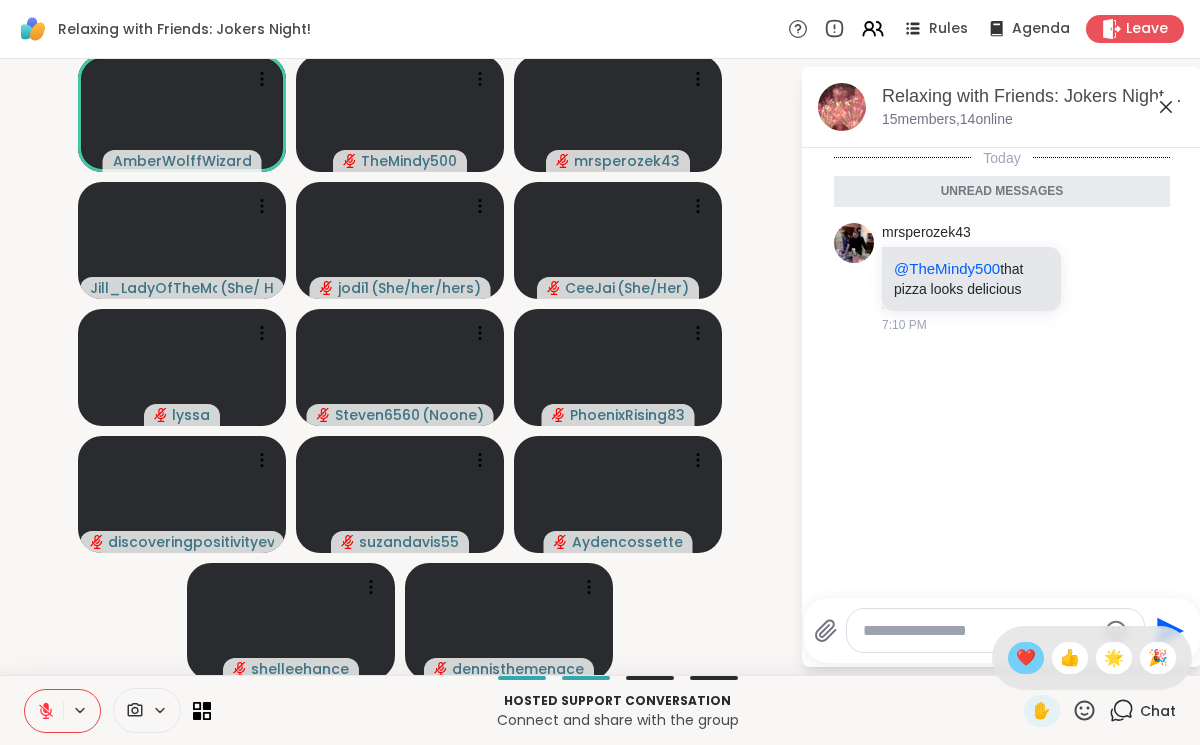click on "❤️" at bounding box center [1026, 658] 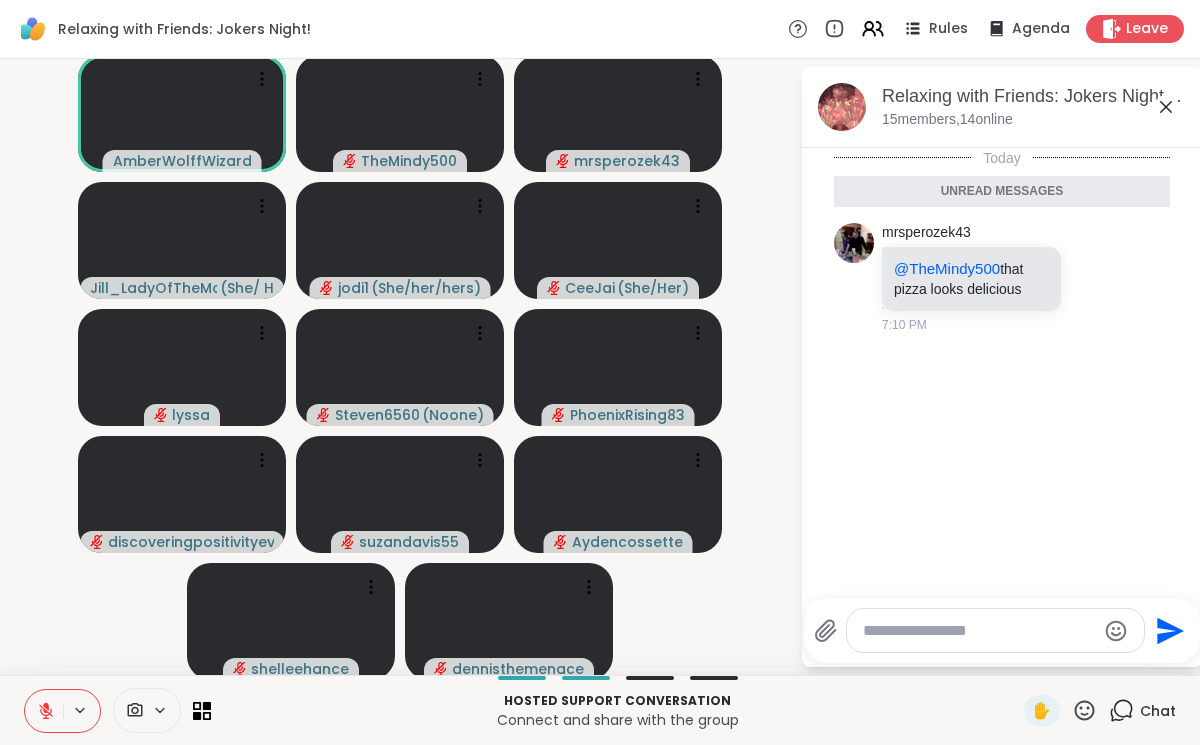click 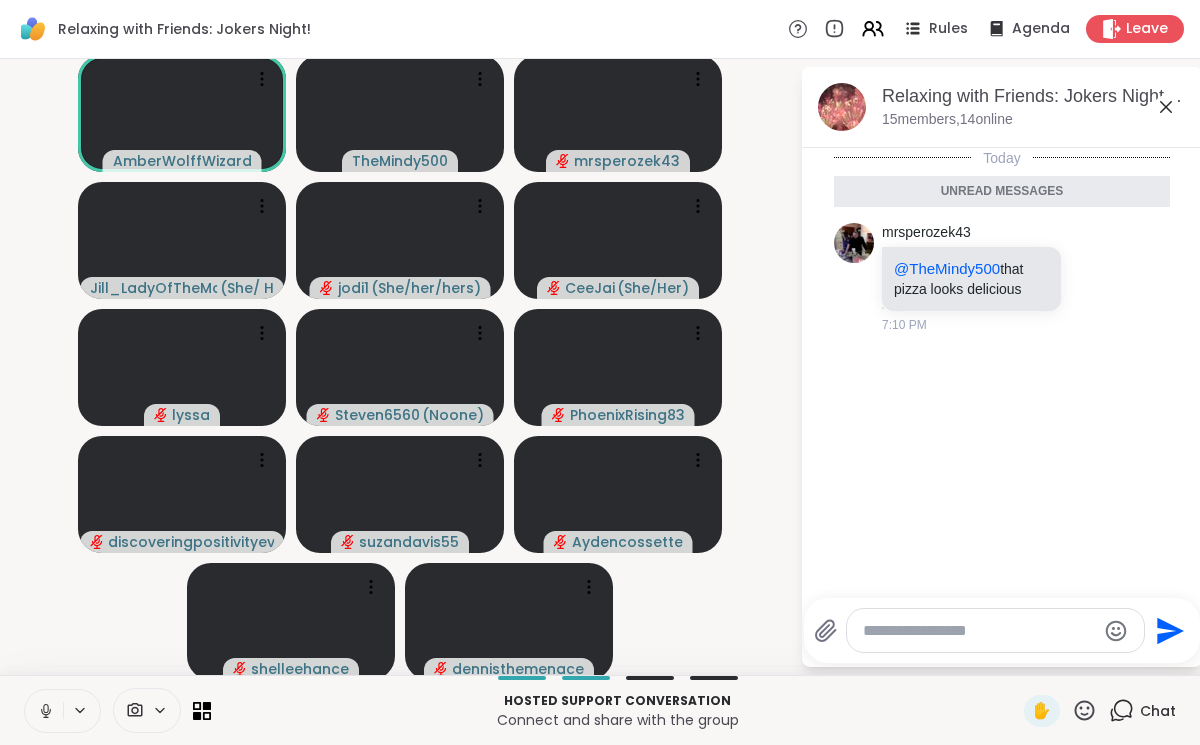 click 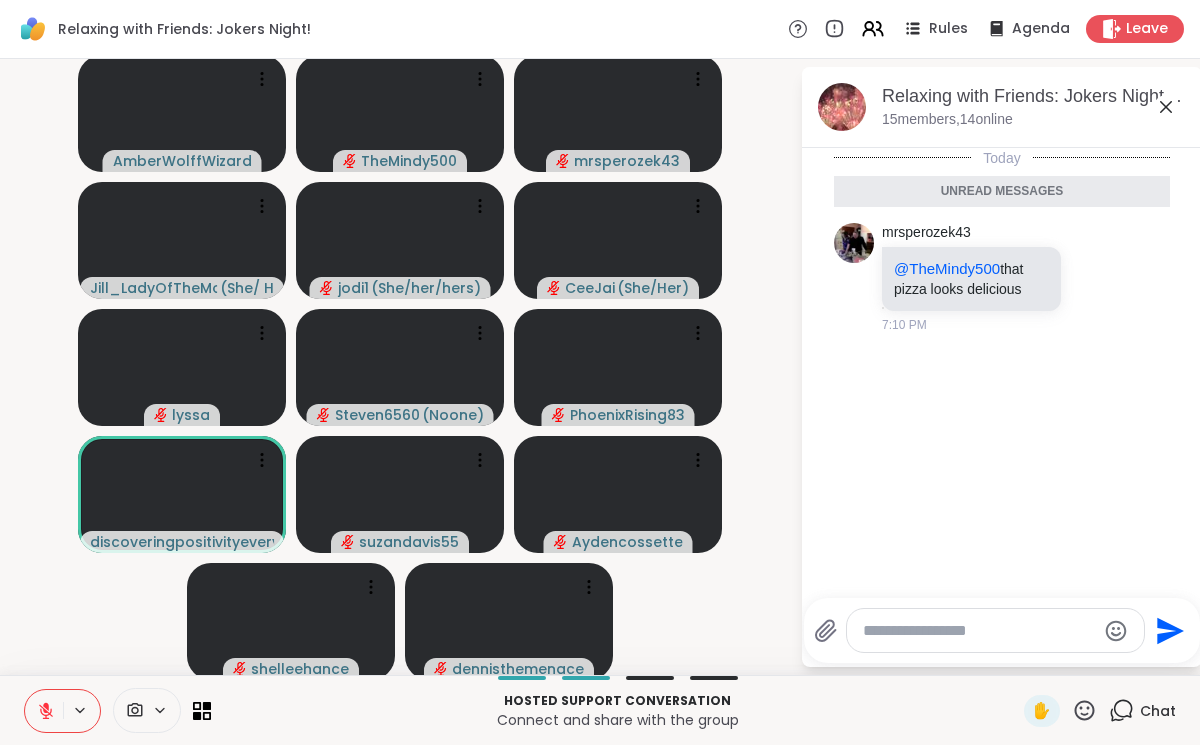 click 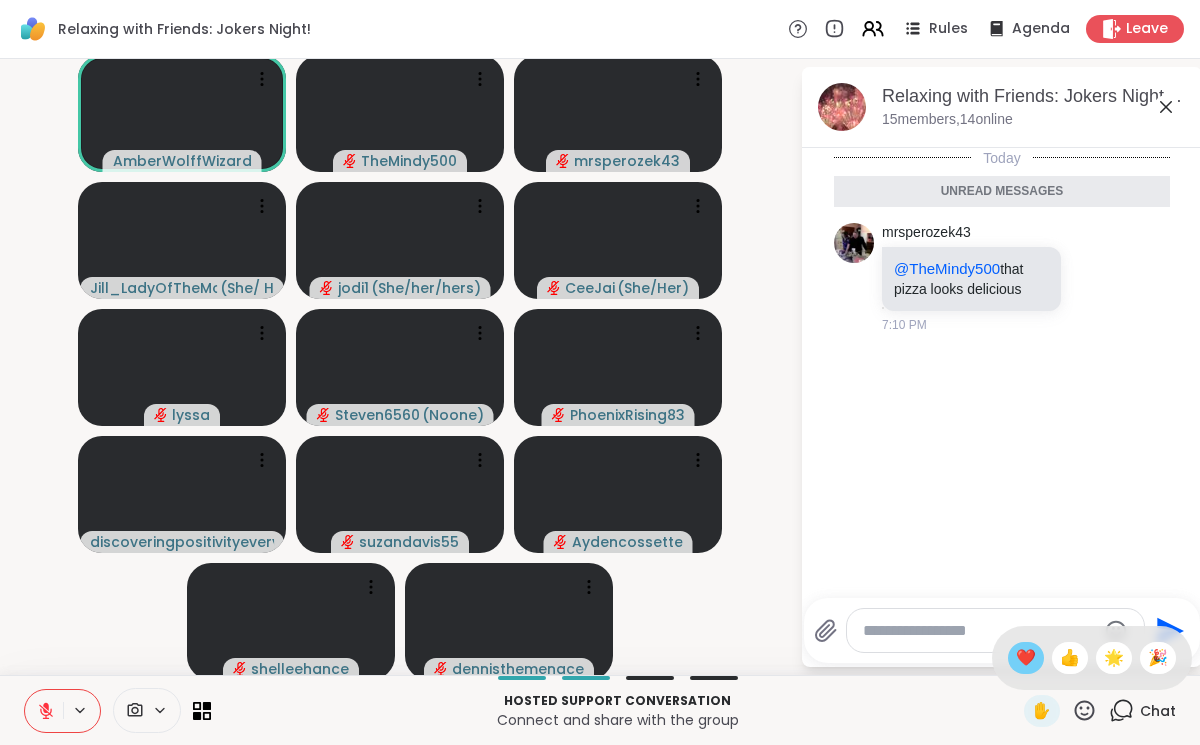 click on "❤️" at bounding box center (1026, 658) 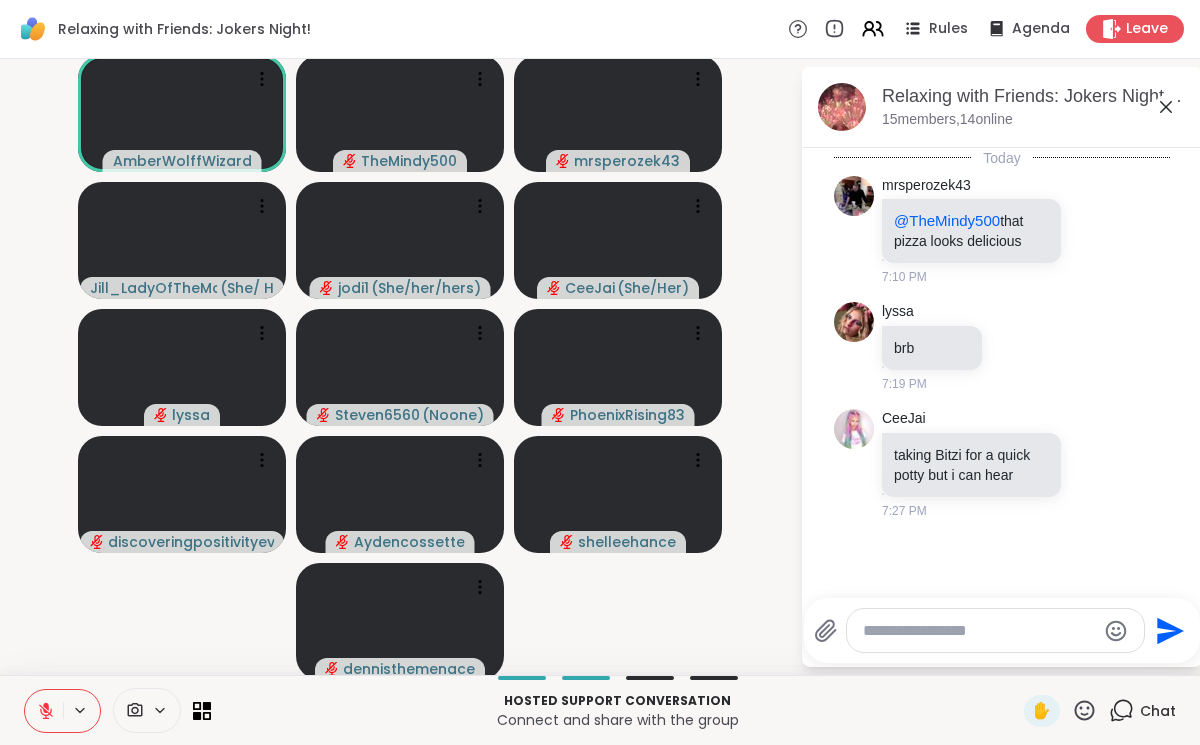 click 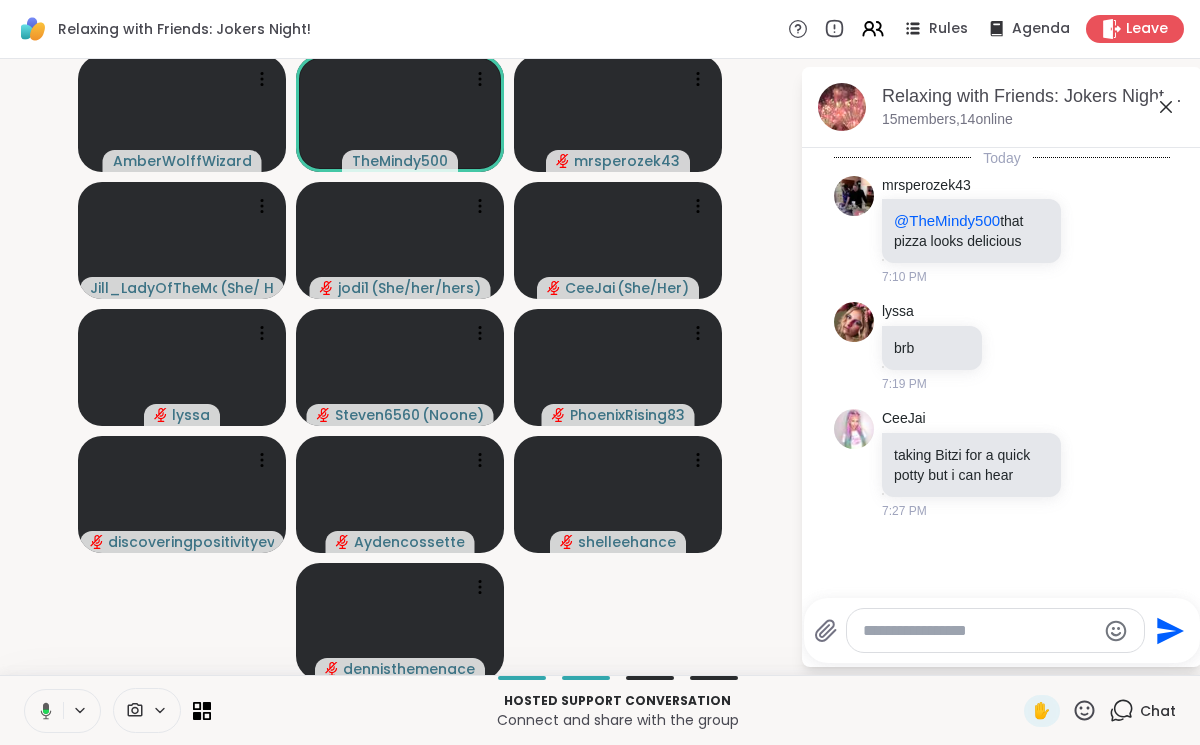 click 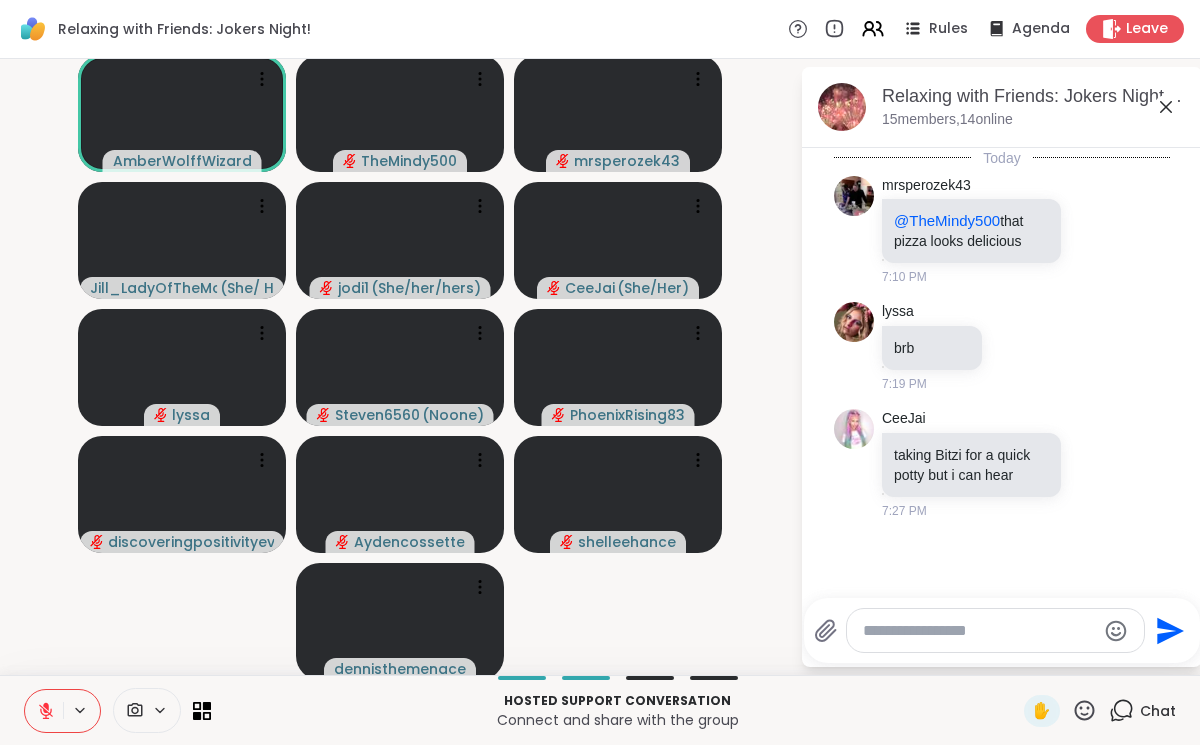 click 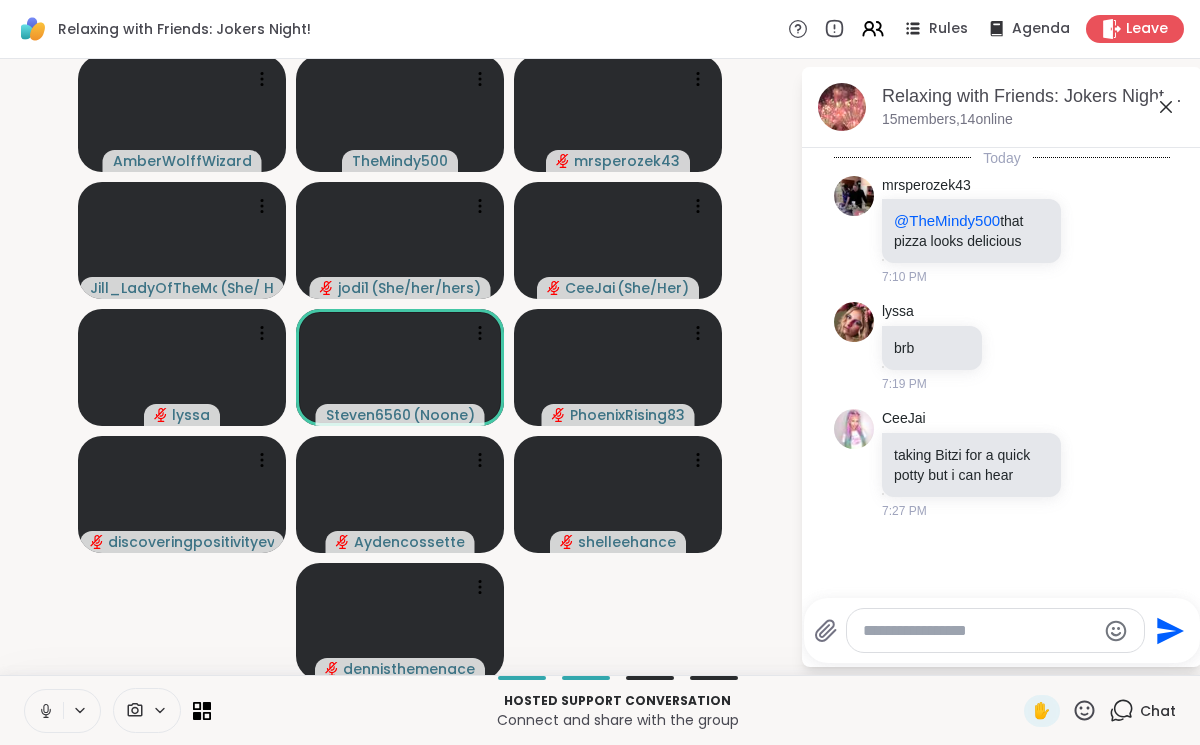 click 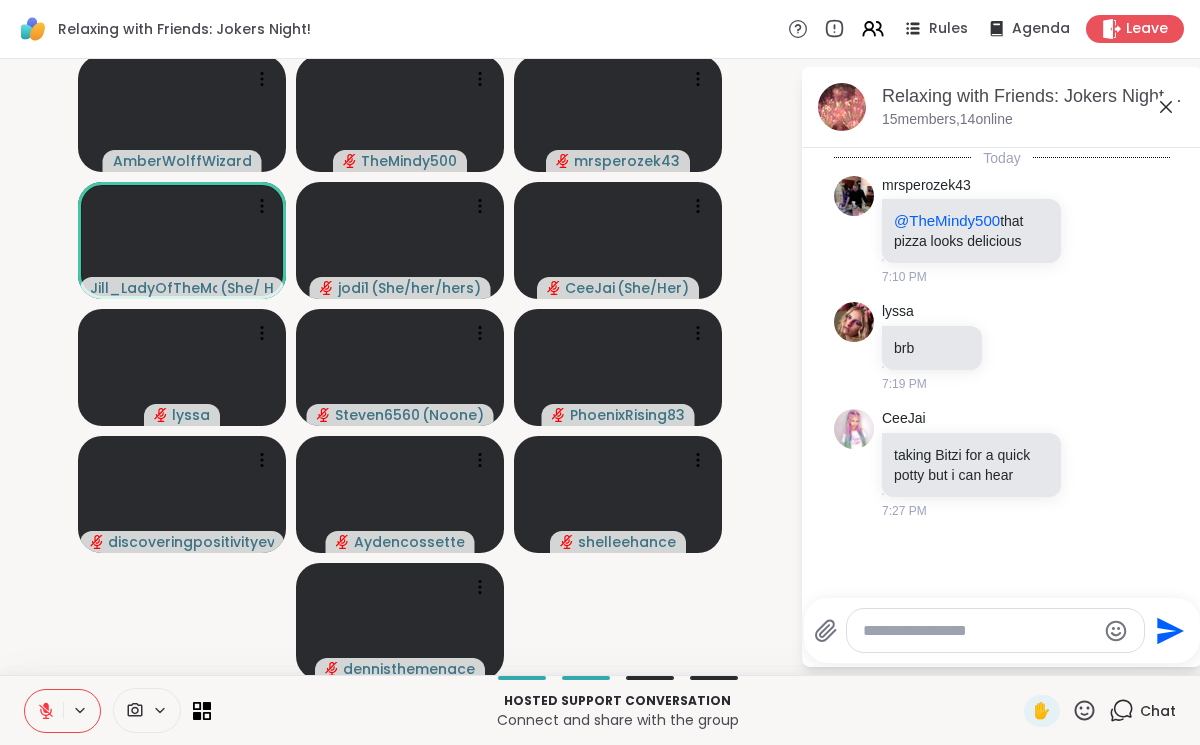 click 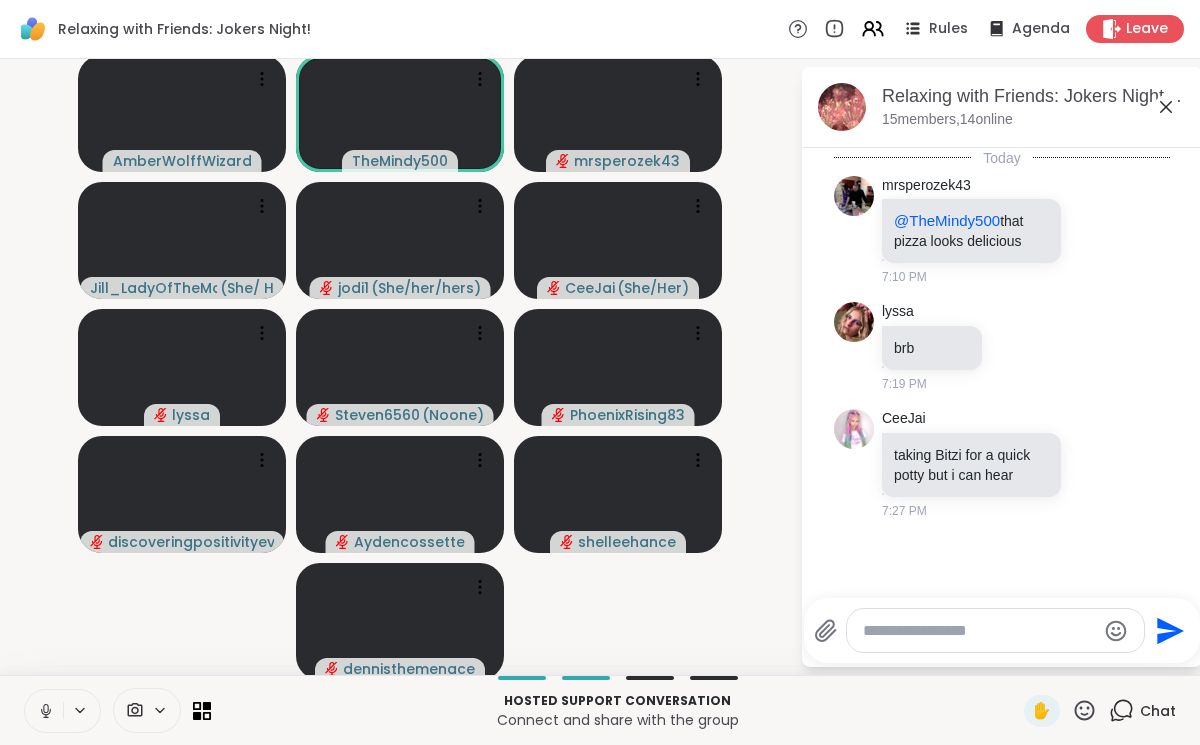 click 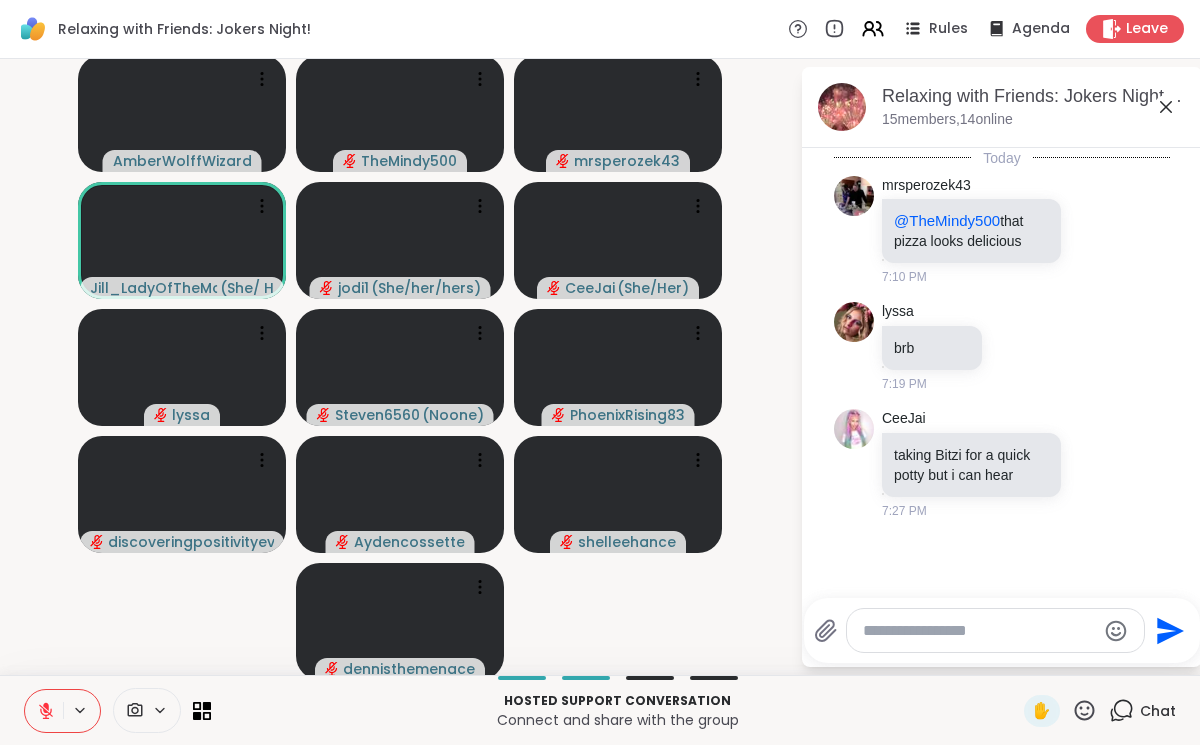 click at bounding box center (44, 711) 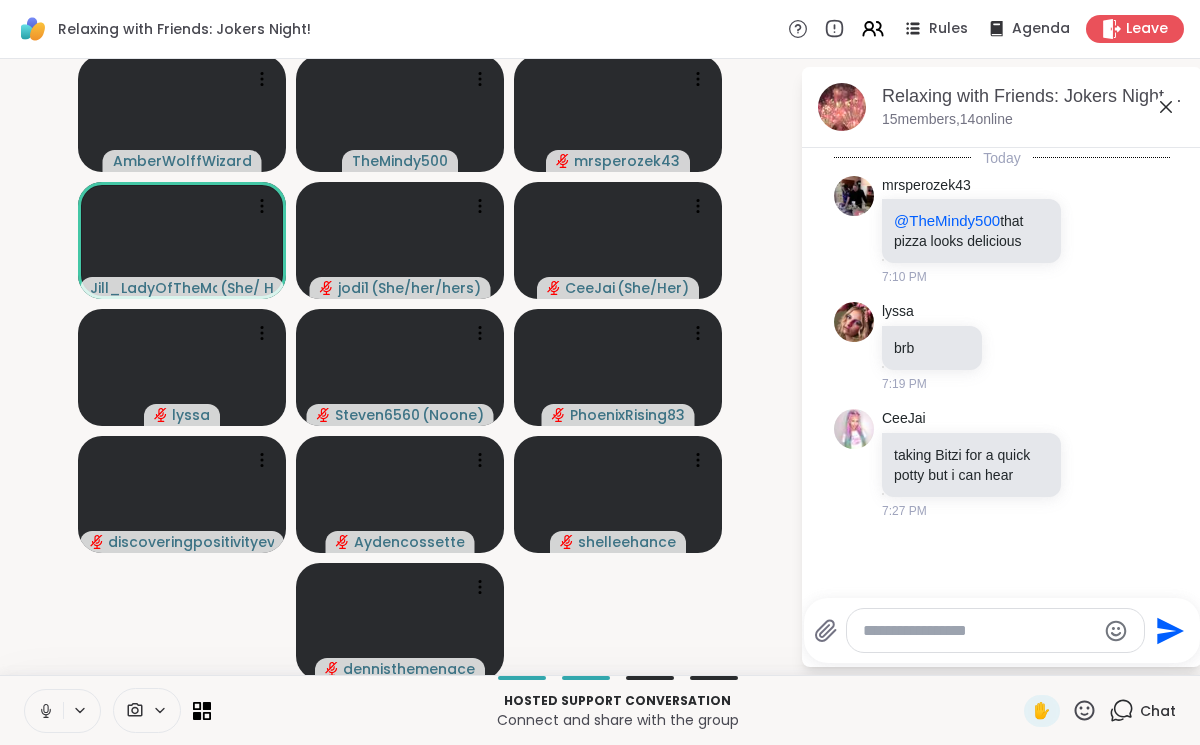 click at bounding box center (44, 711) 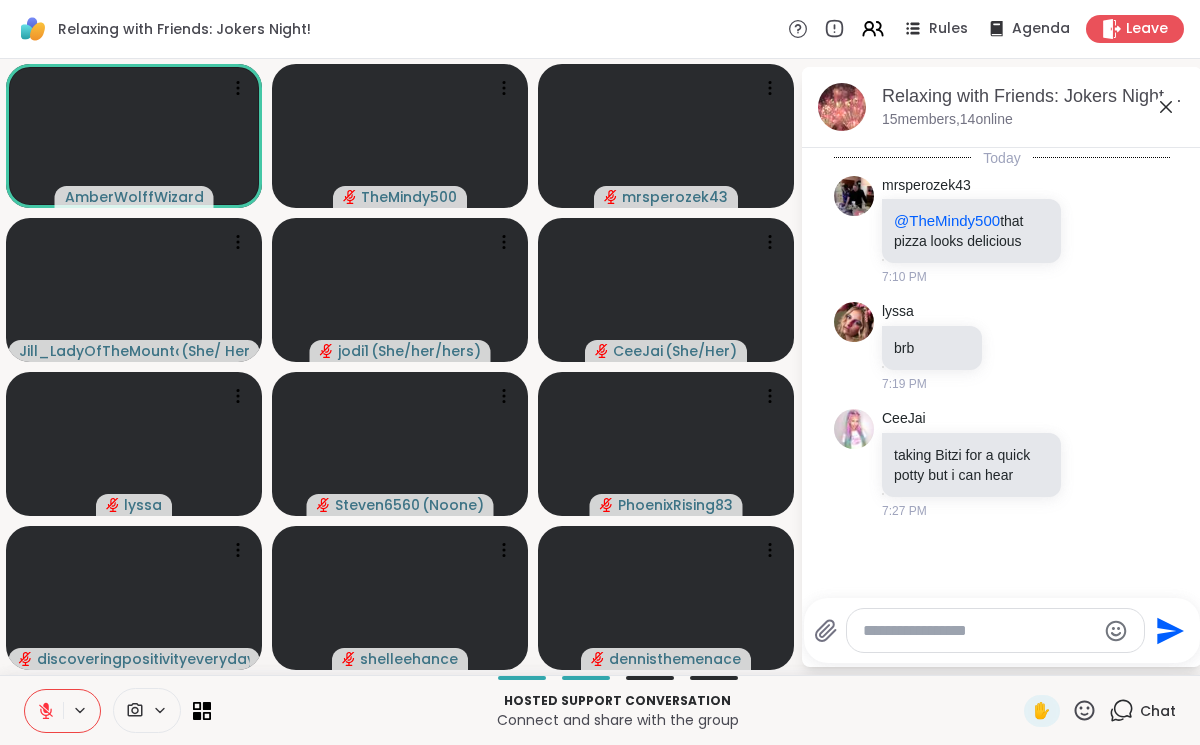 click at bounding box center [44, 711] 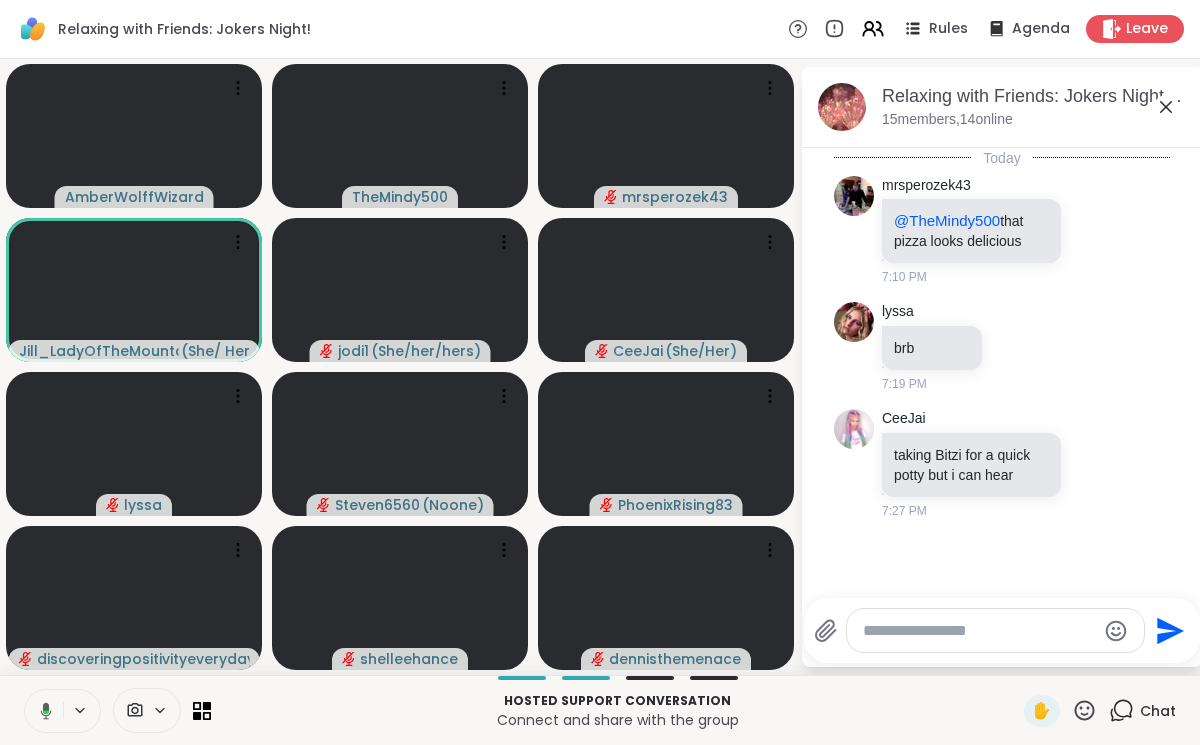click at bounding box center [42, 711] 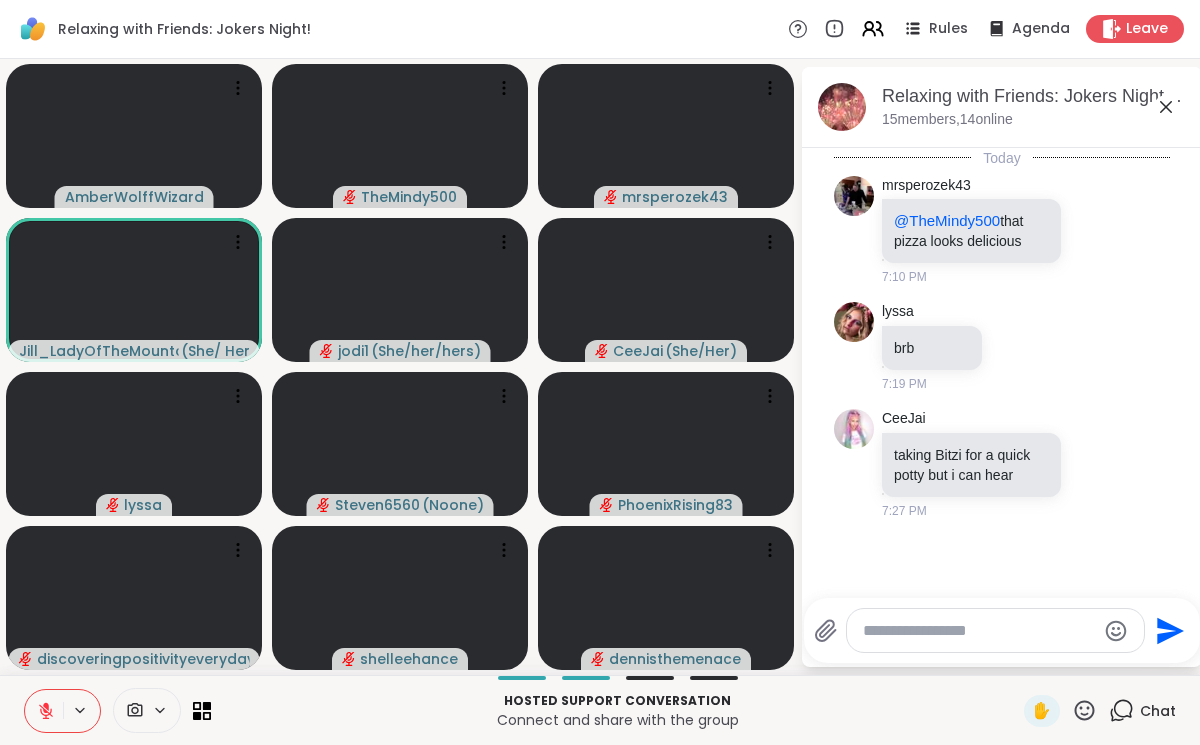 click at bounding box center [44, 711] 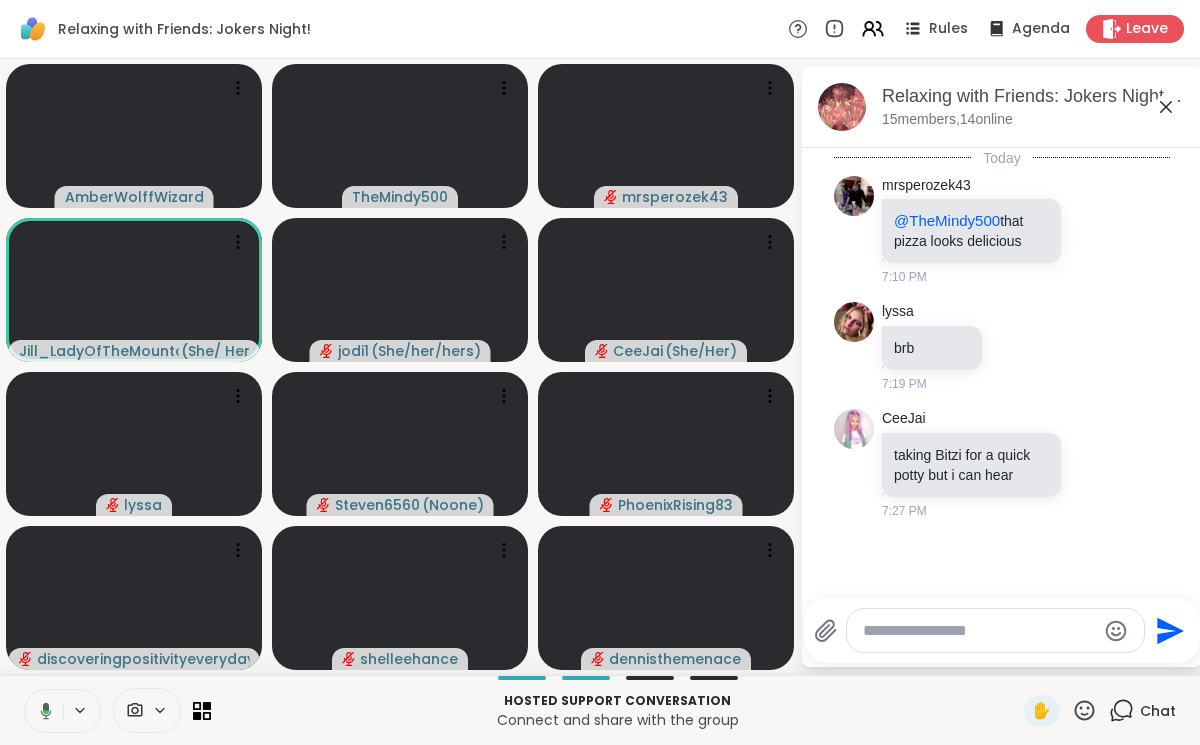 click at bounding box center [42, 711] 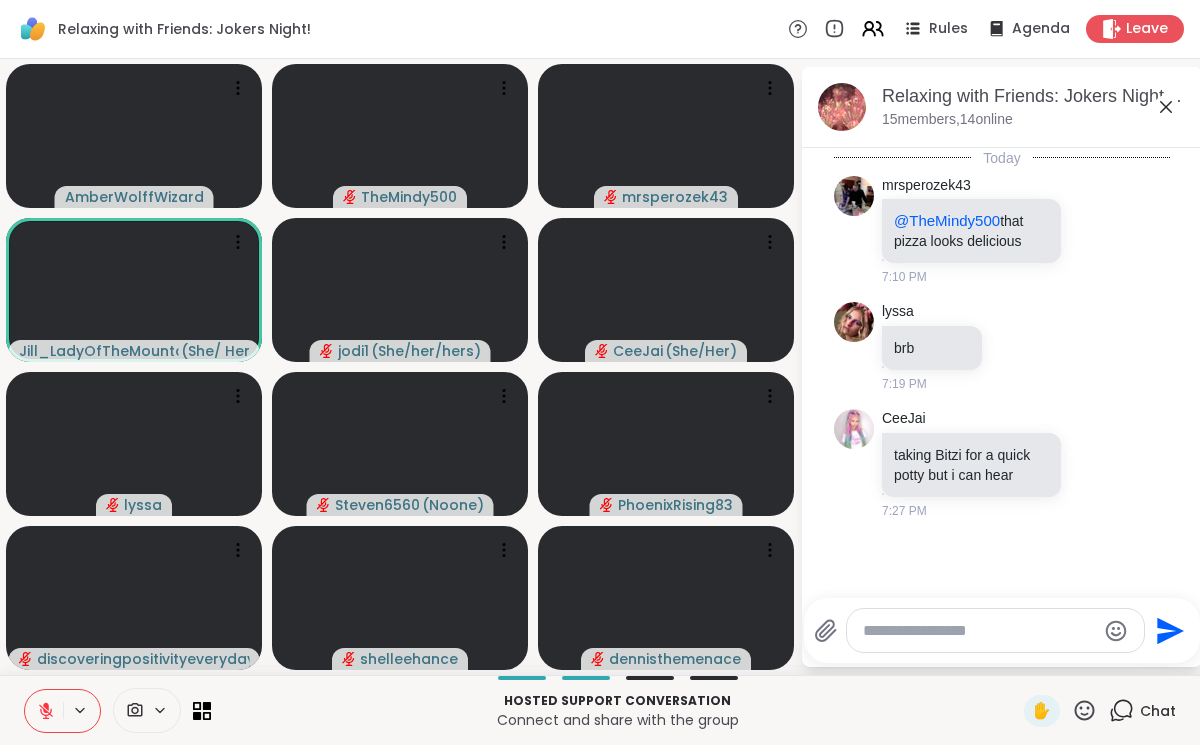 click at bounding box center [44, 711] 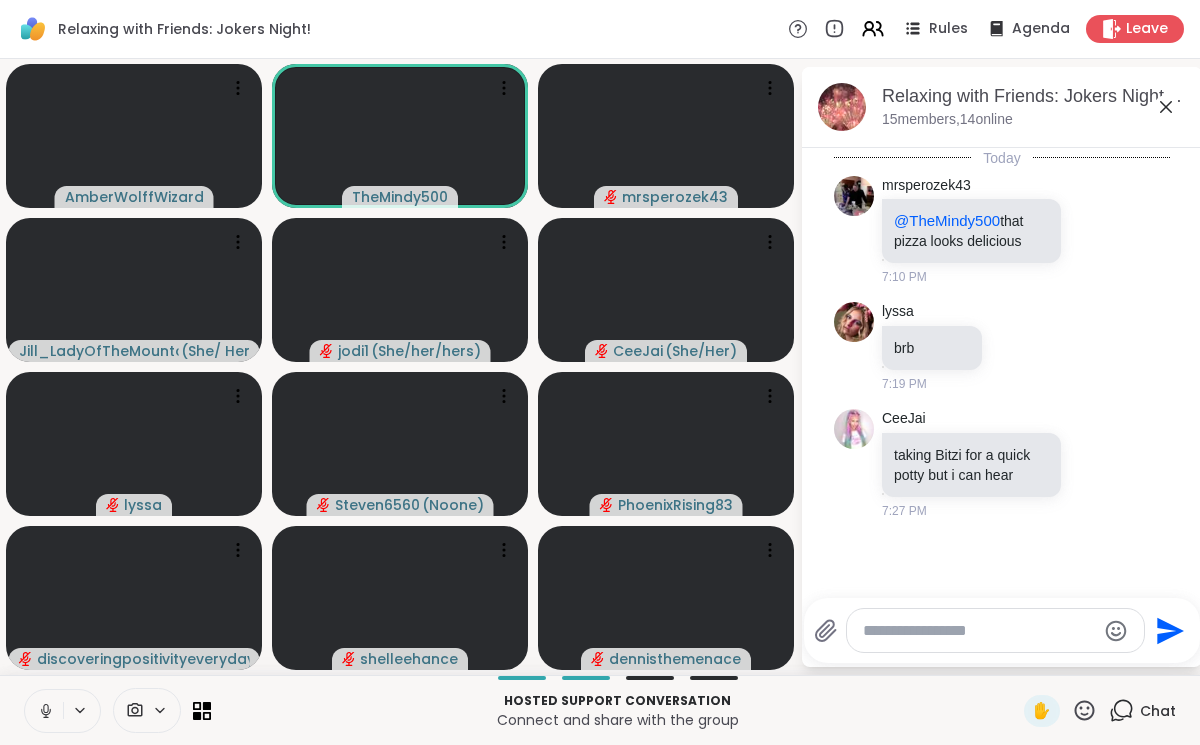 click at bounding box center (44, 711) 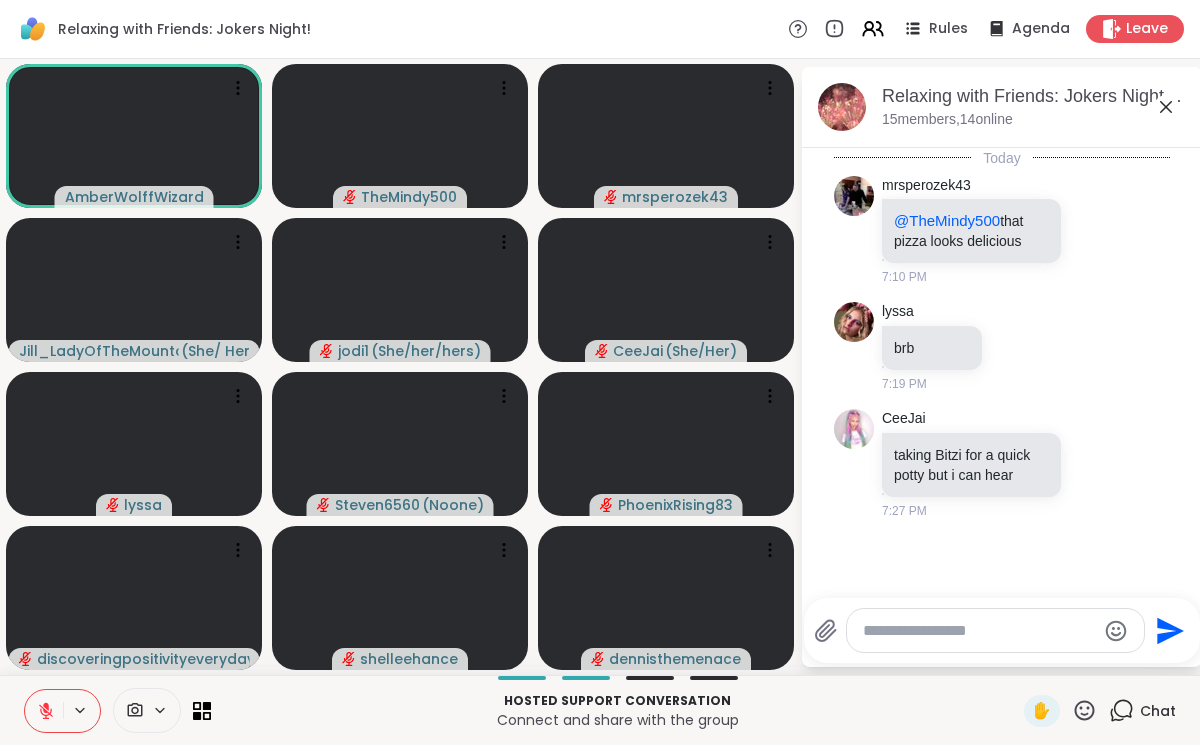 click at bounding box center (44, 711) 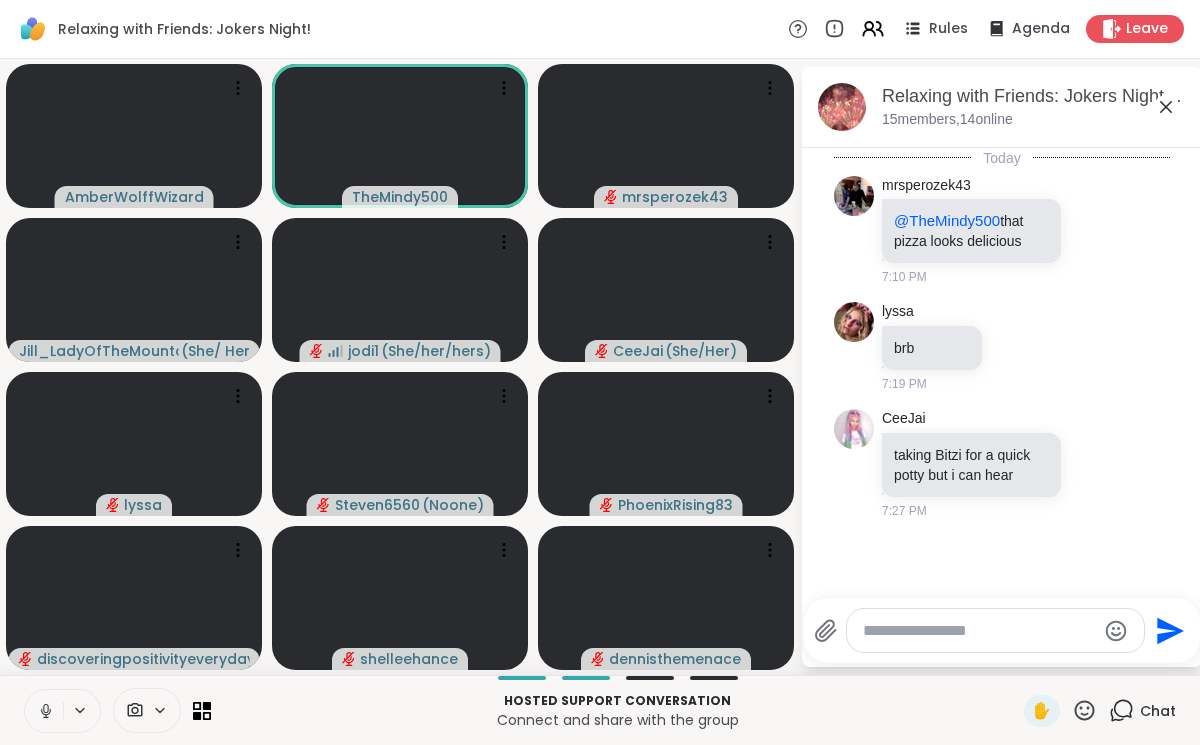 click 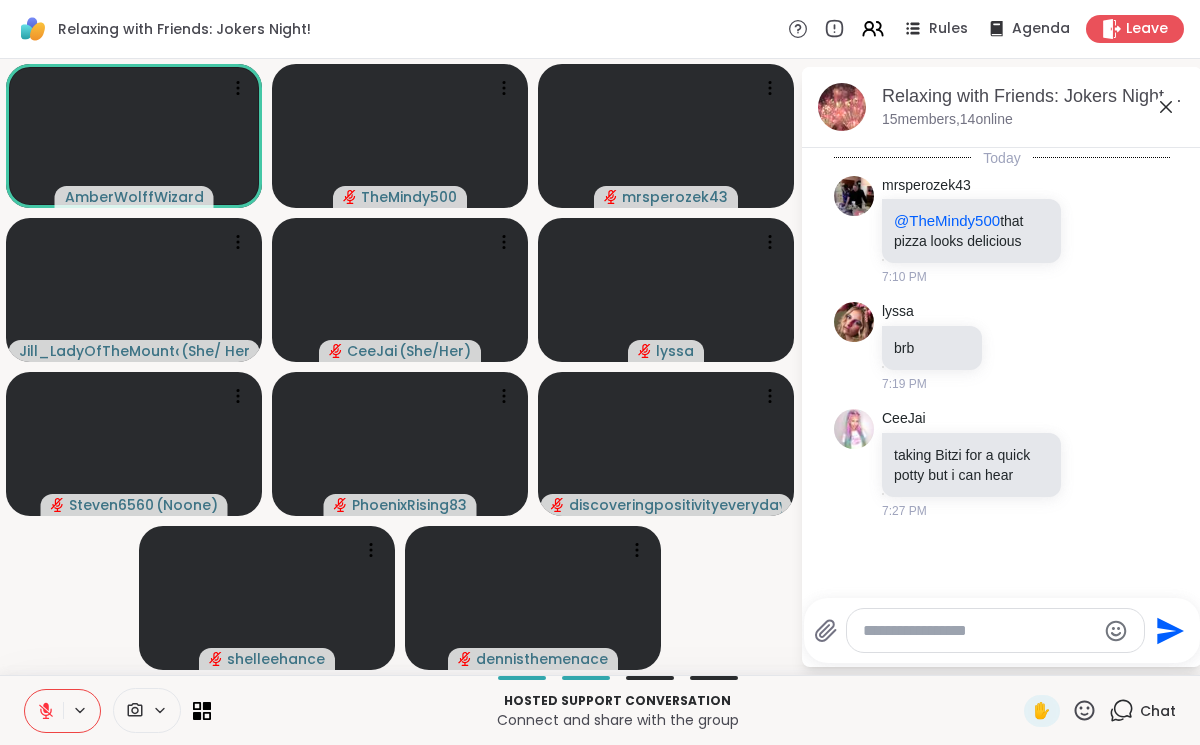click at bounding box center (44, 711) 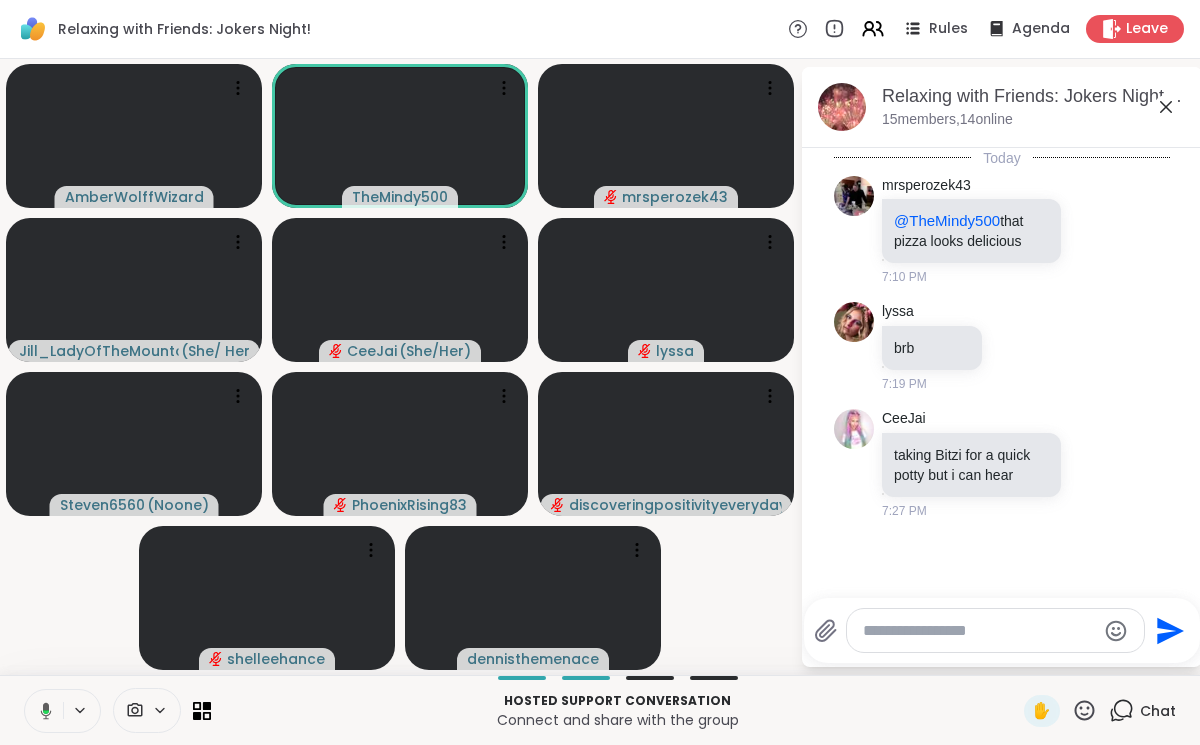 click at bounding box center [42, 711] 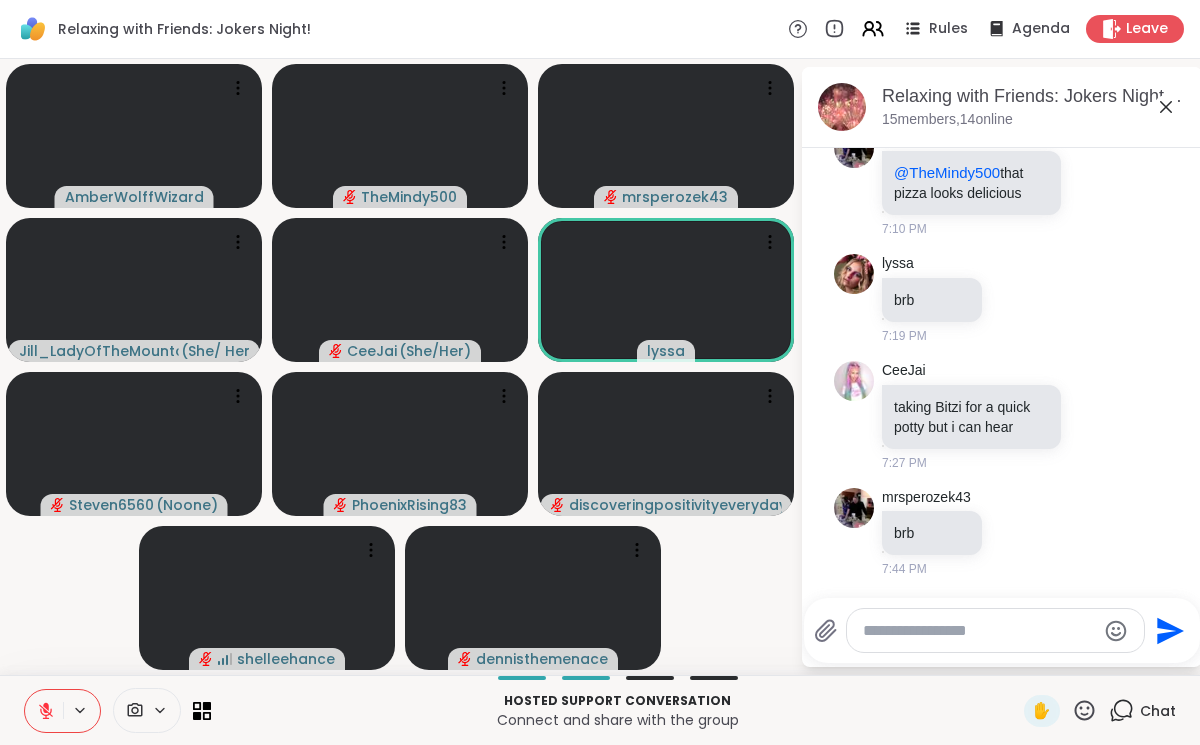 scroll, scrollTop: 175, scrollLeft: 0, axis: vertical 